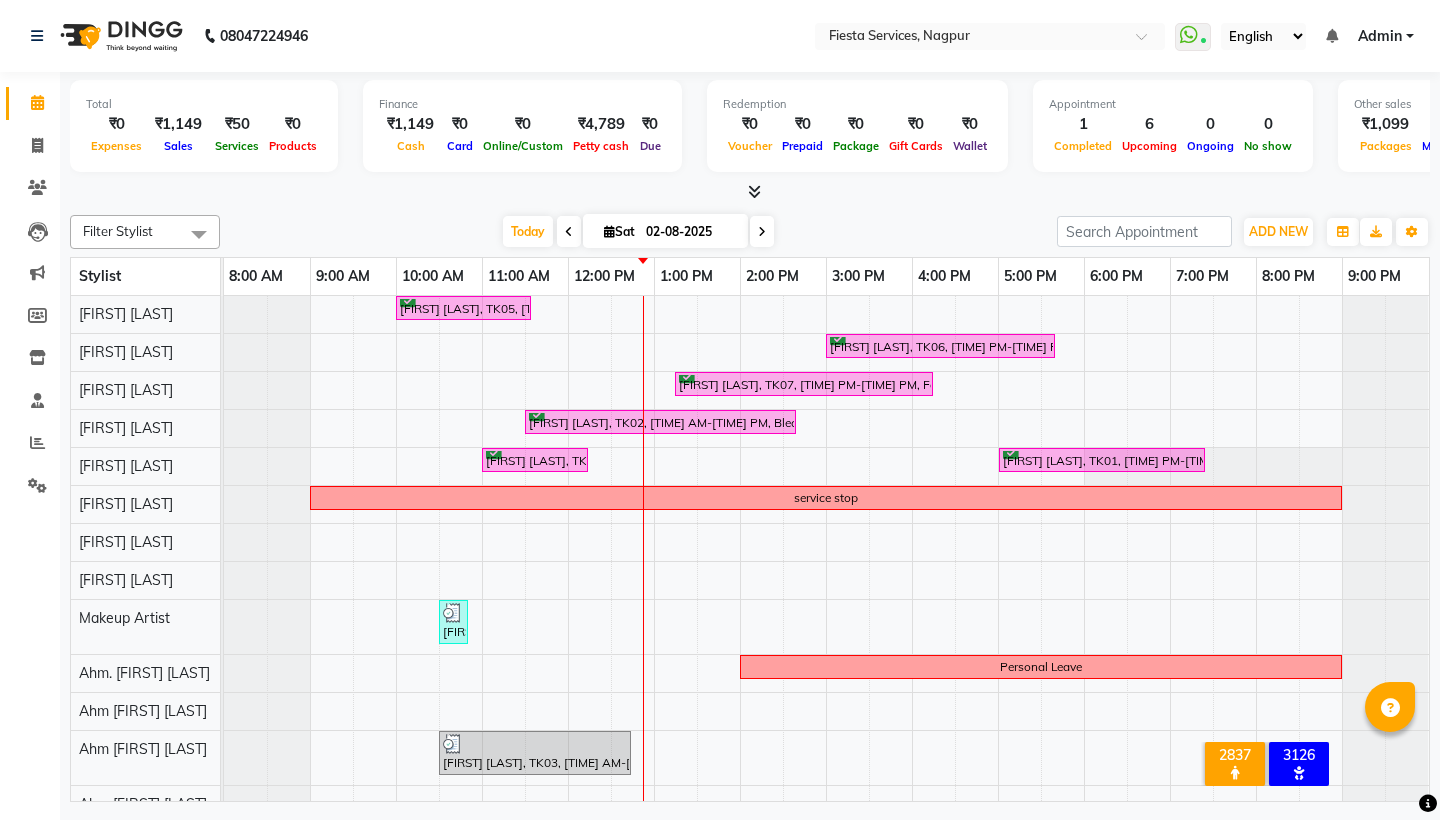 scroll, scrollTop: 0, scrollLeft: 0, axis: both 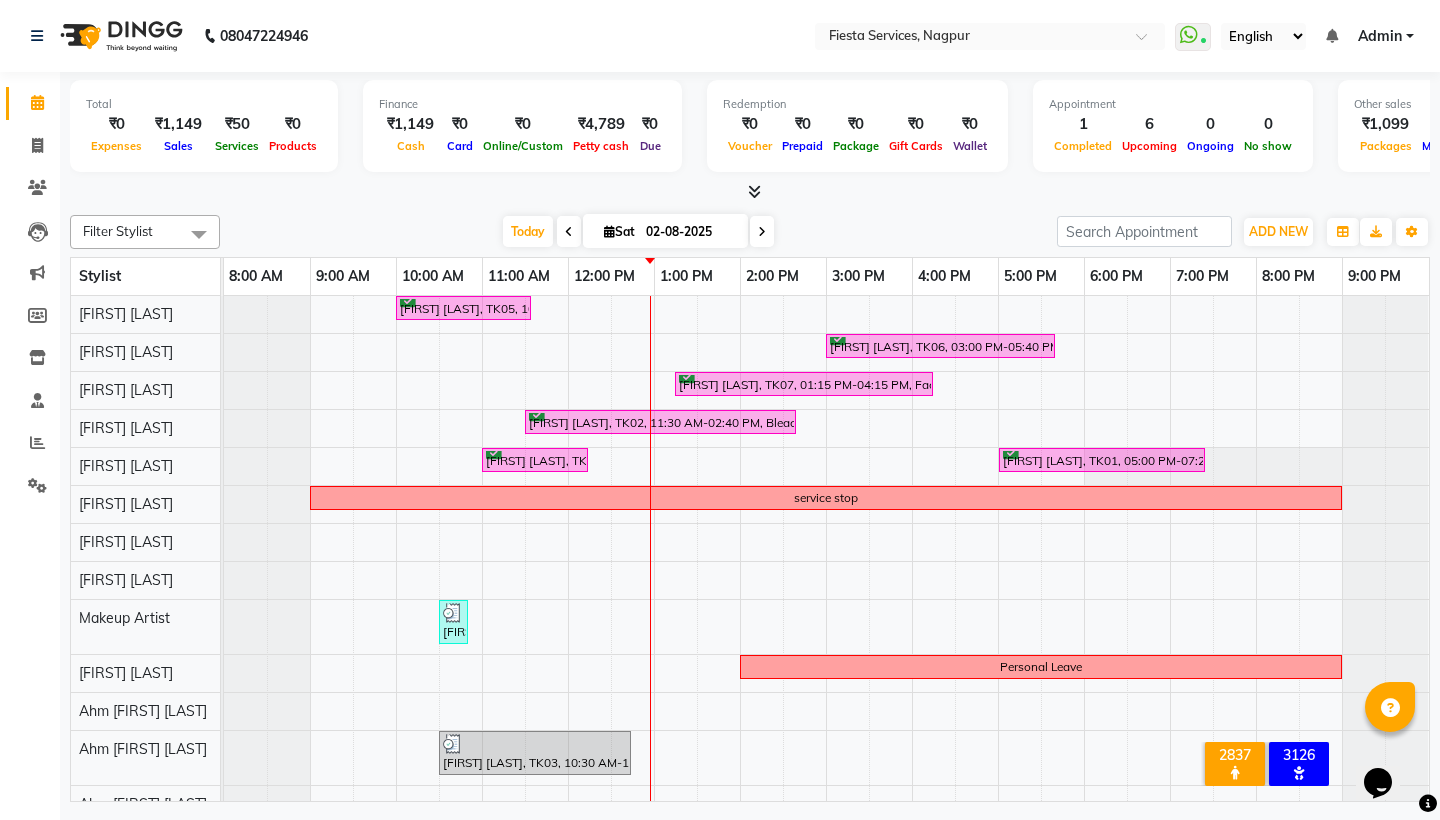 click at bounding box center [762, 231] 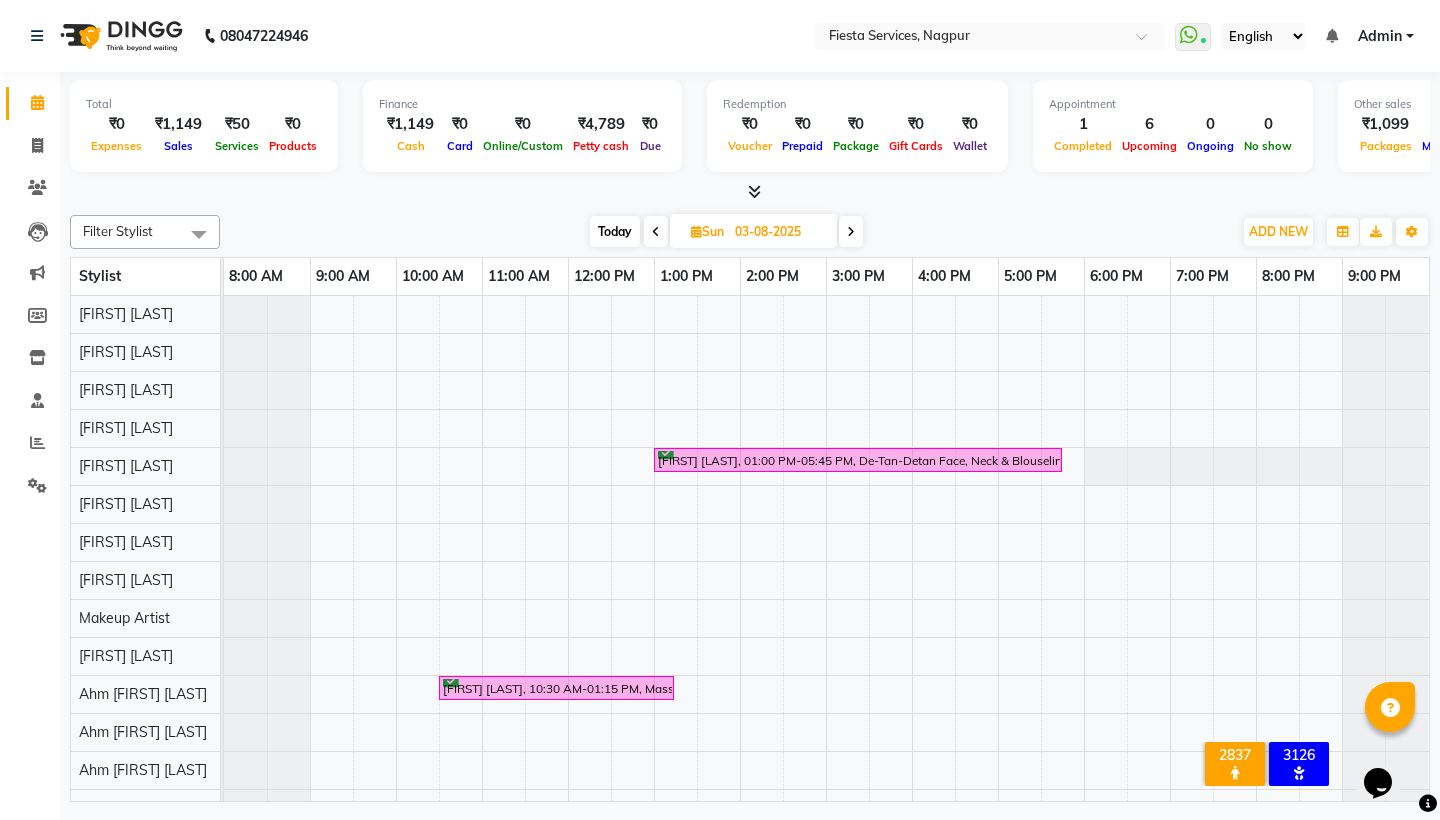 scroll, scrollTop: 5, scrollLeft: 0, axis: vertical 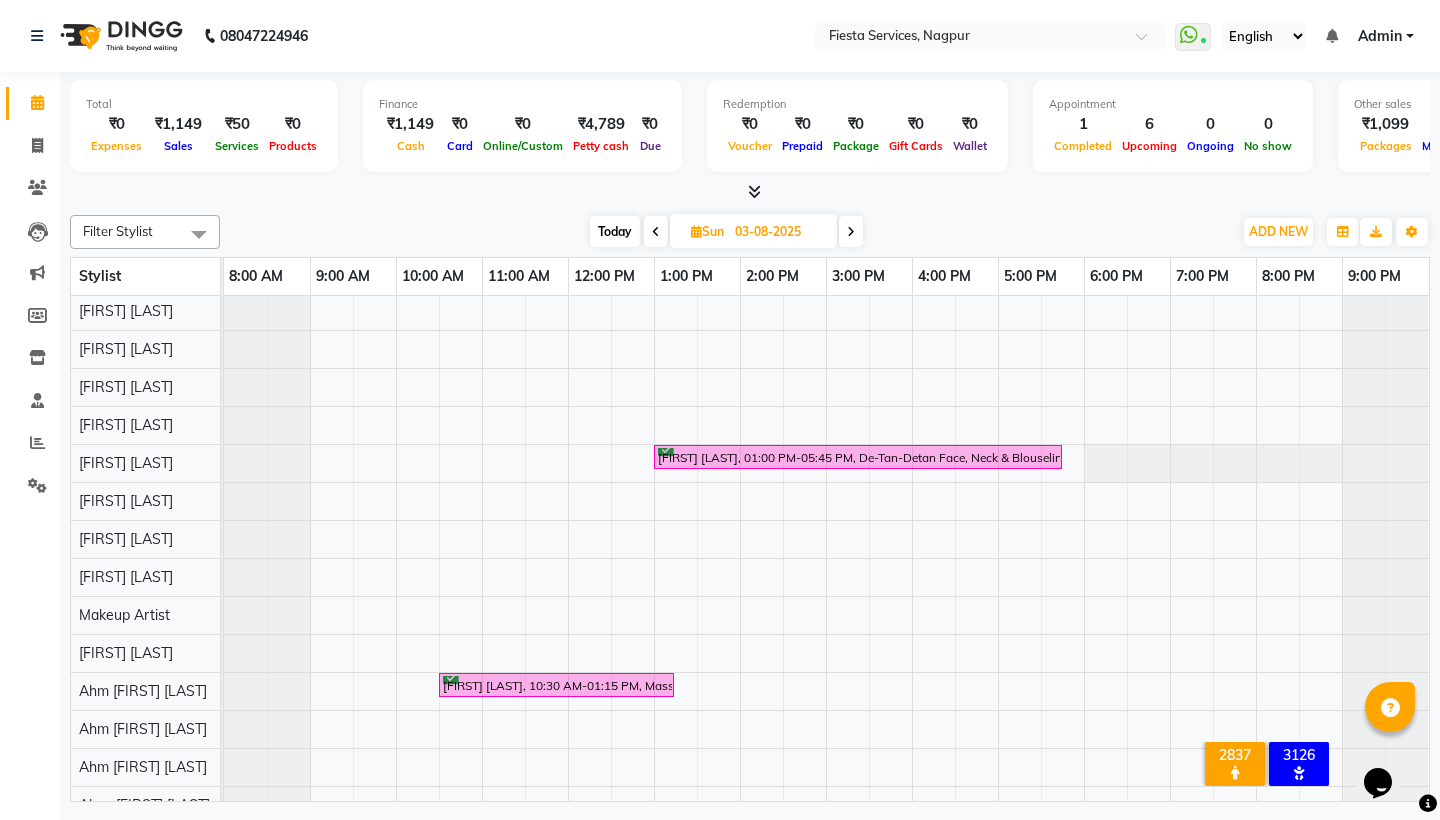 click at bounding box center [851, 231] 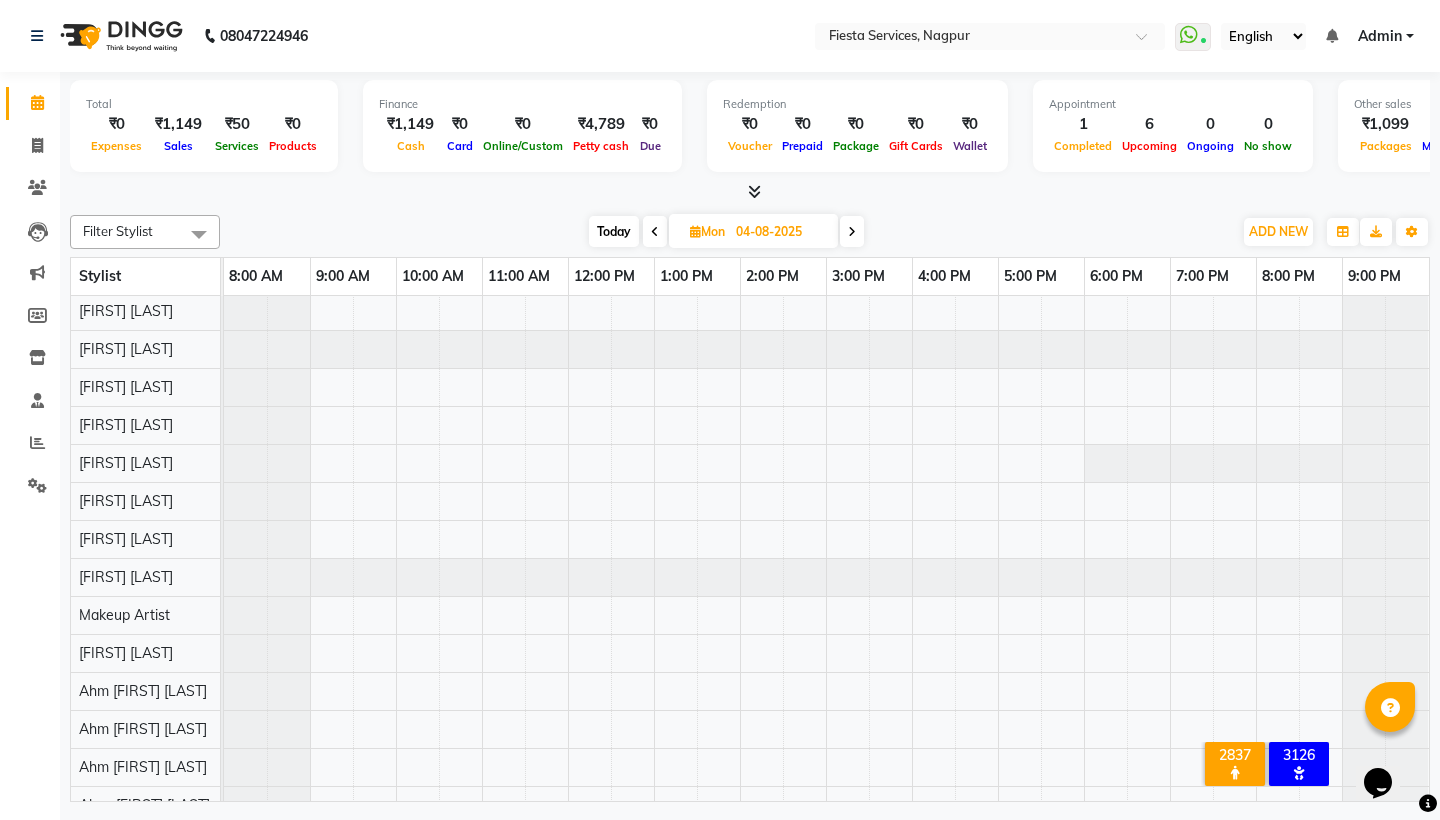 click at bounding box center (852, 231) 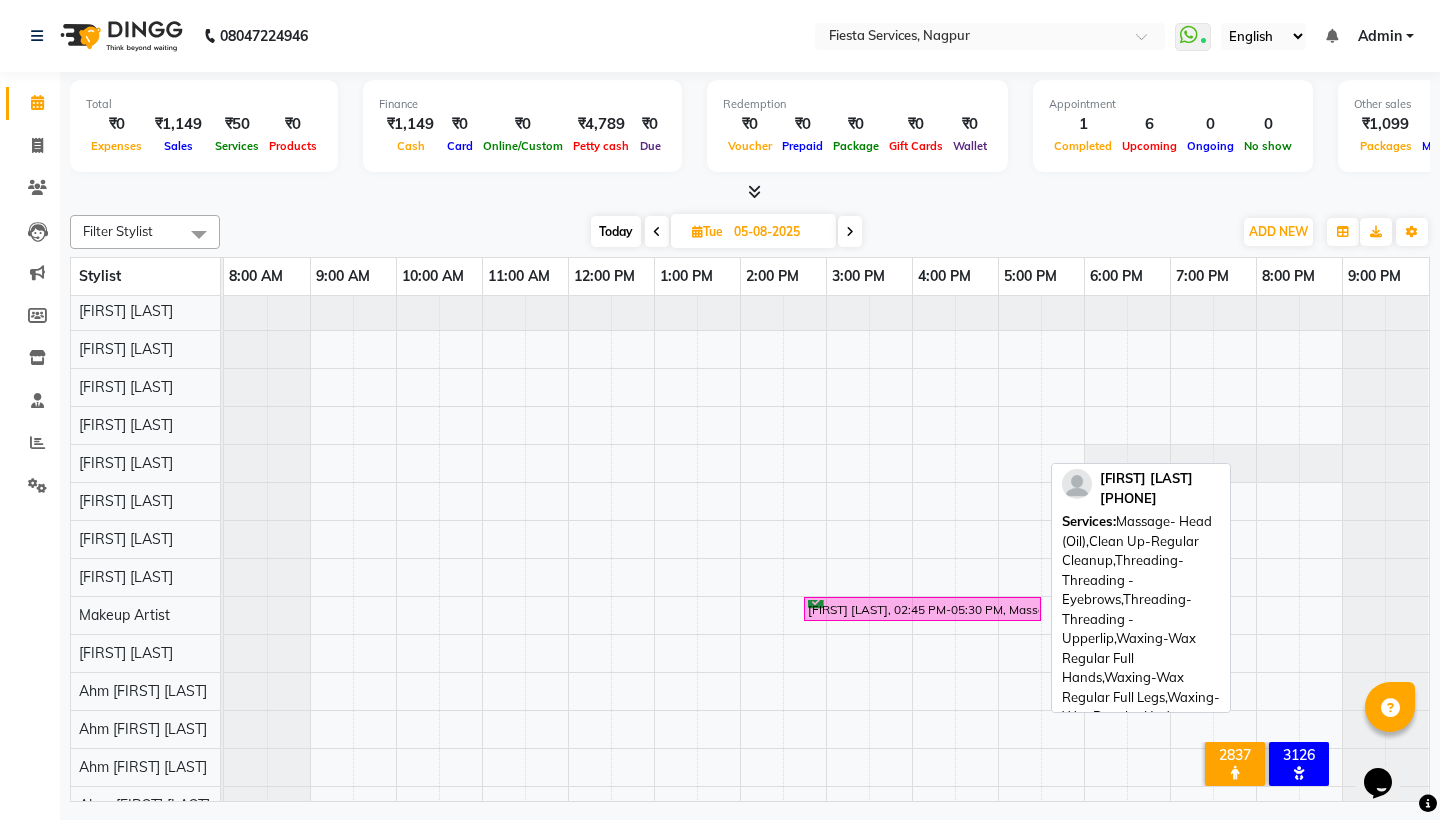 click on "Shrishti Band, 02:45 PM-05:30 PM, Massage- Head (Oil),Clean Up-Regular Cleanup,Threading-Threading - Eyebrows,Threading-Threading - Upperlip,Waxing-Wax Regular Full Hands,Waxing-Wax Regular Full Legs,Waxing-Wax Regular Underarms" at bounding box center [922, 609] 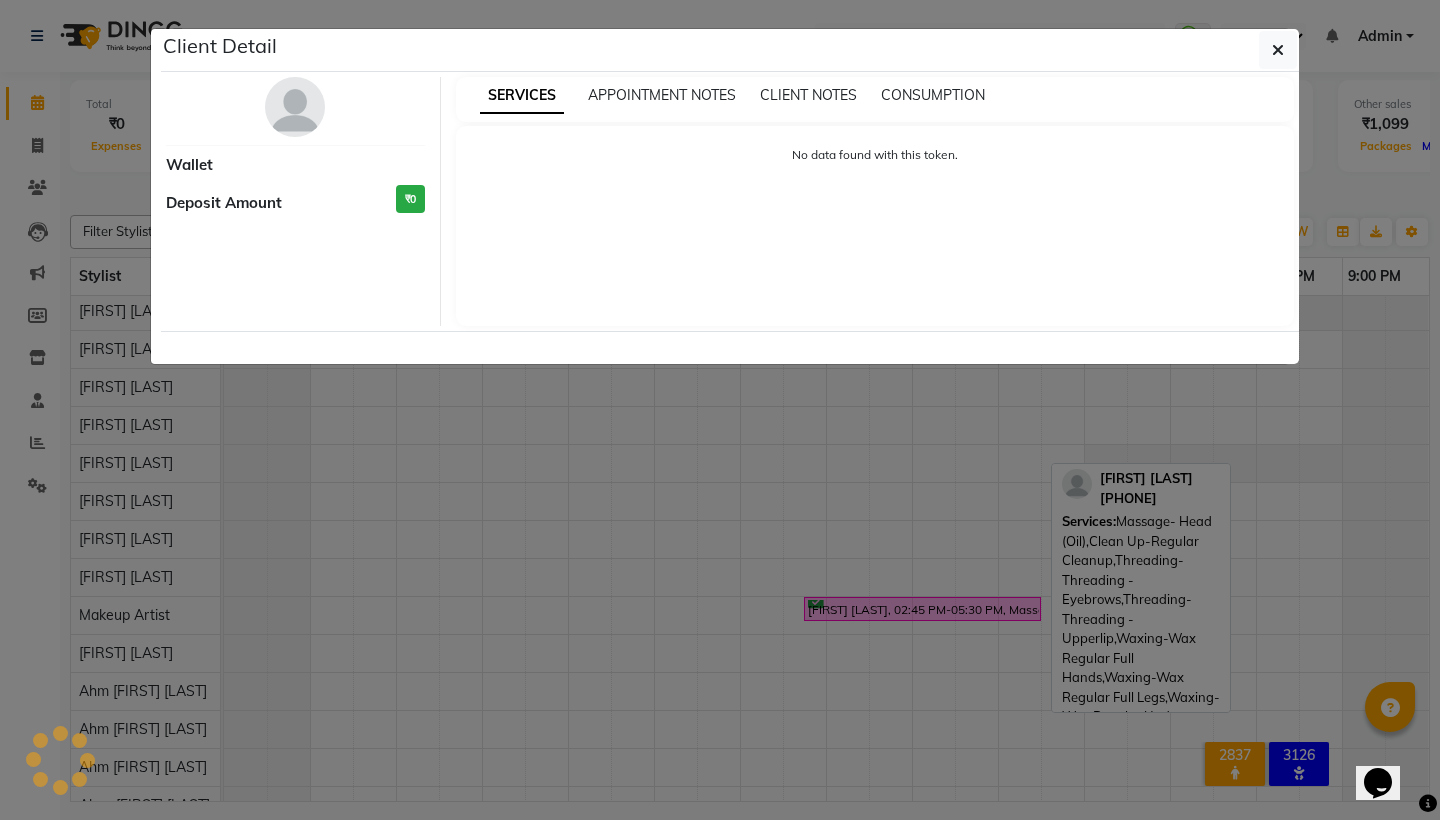 select on "6" 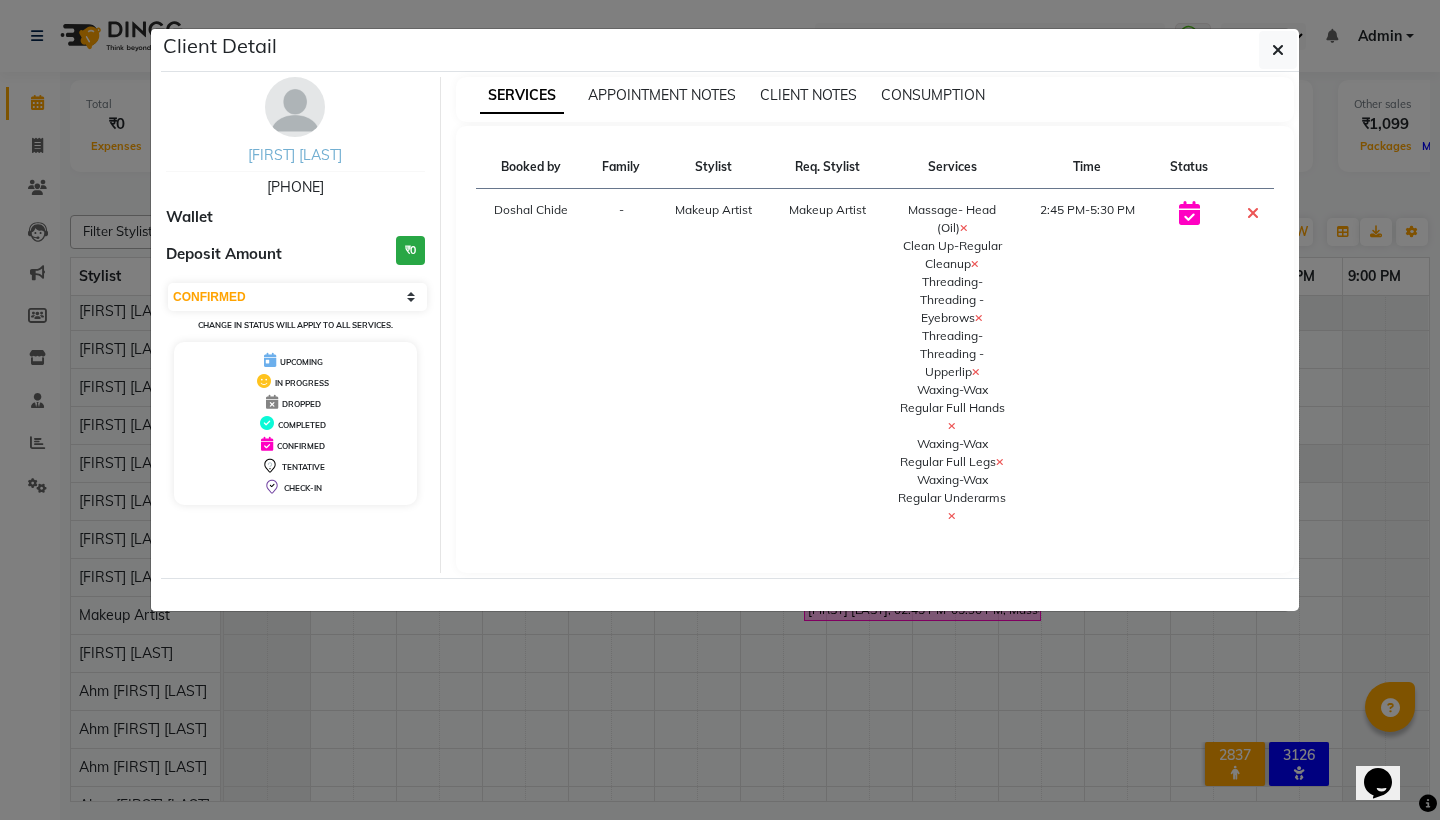 click on "Shrishti Band" at bounding box center (295, 155) 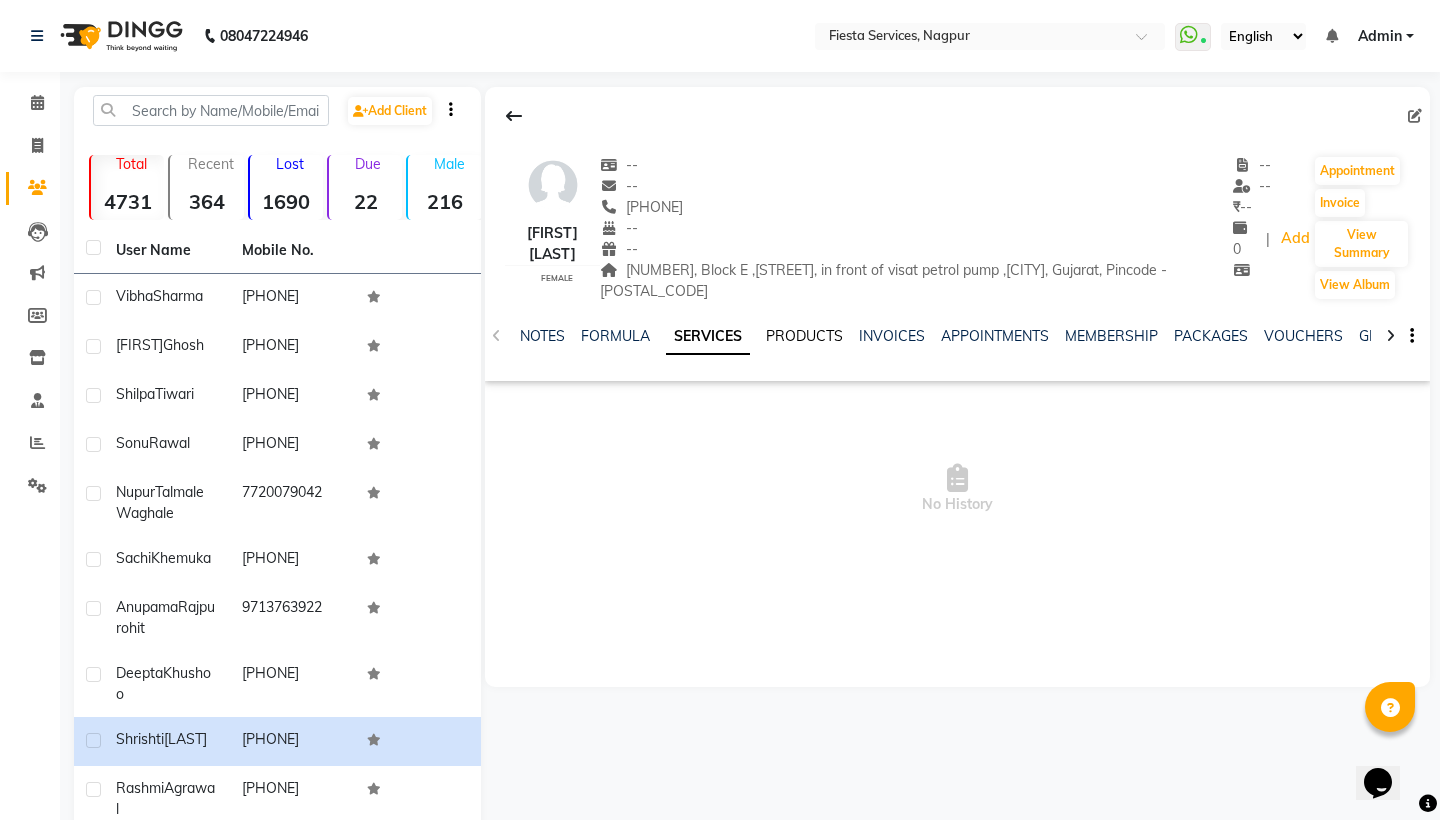 click on "PRODUCTS" 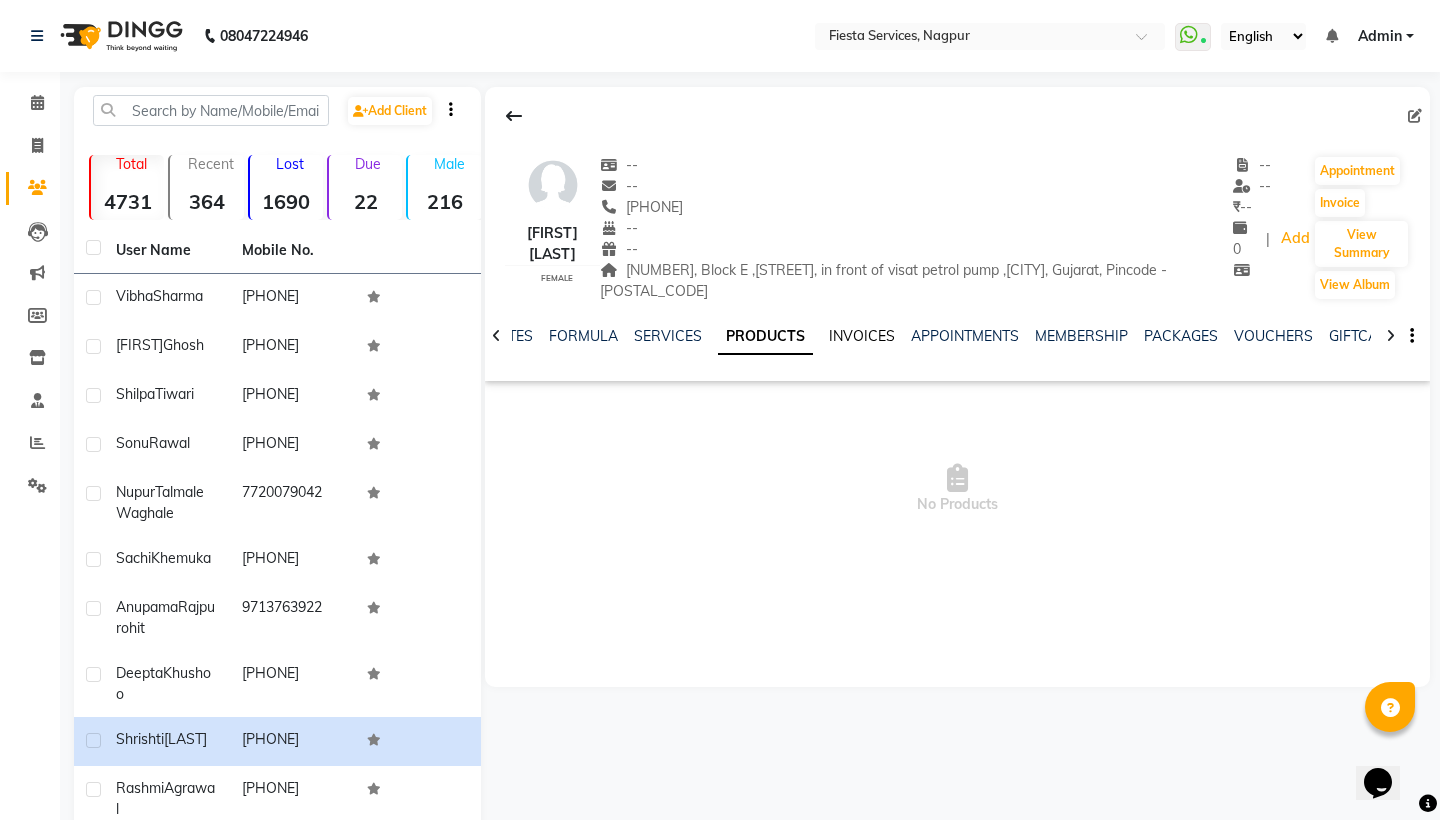 click on "INVOICES" 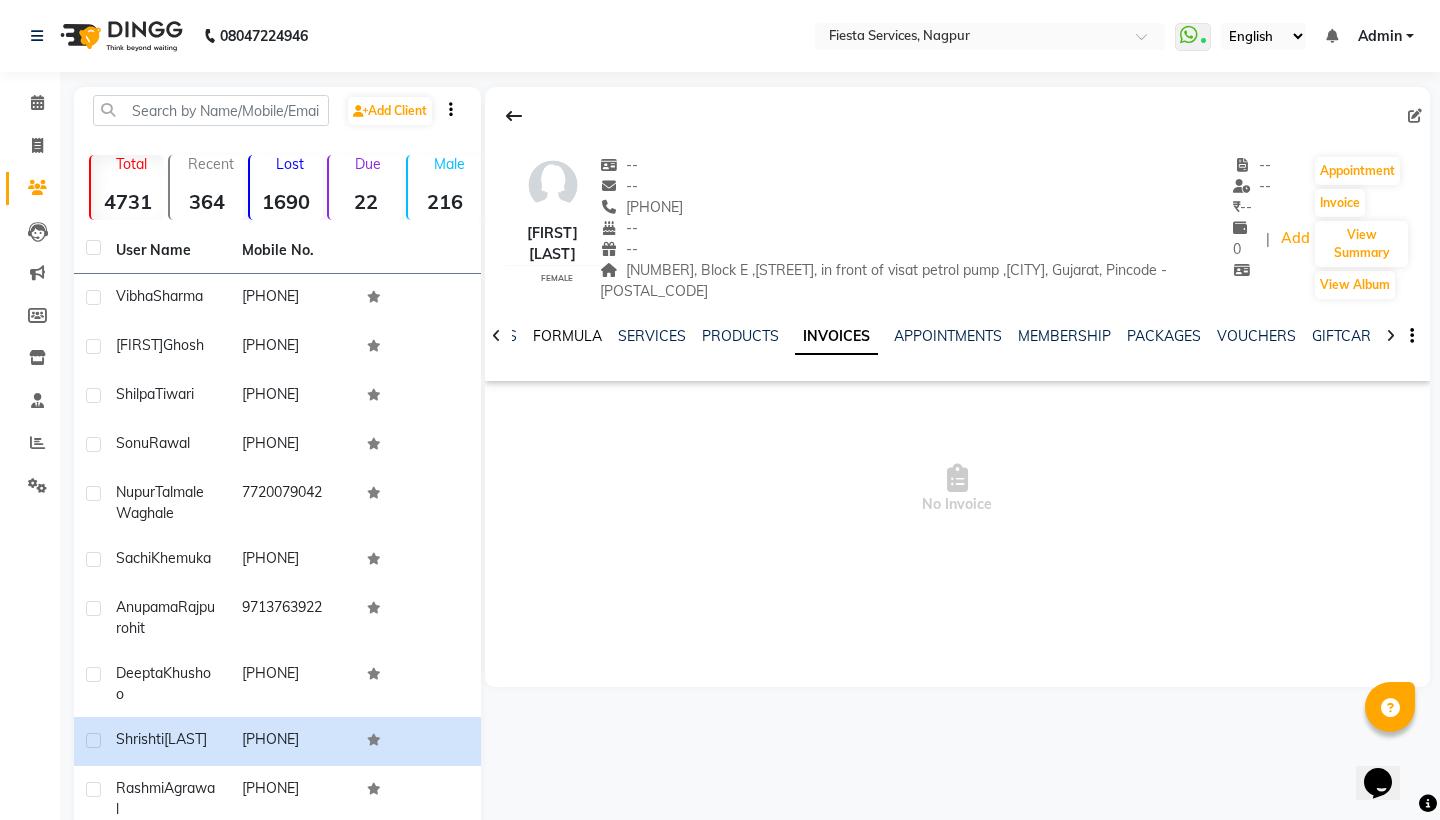click on "FORMULA" 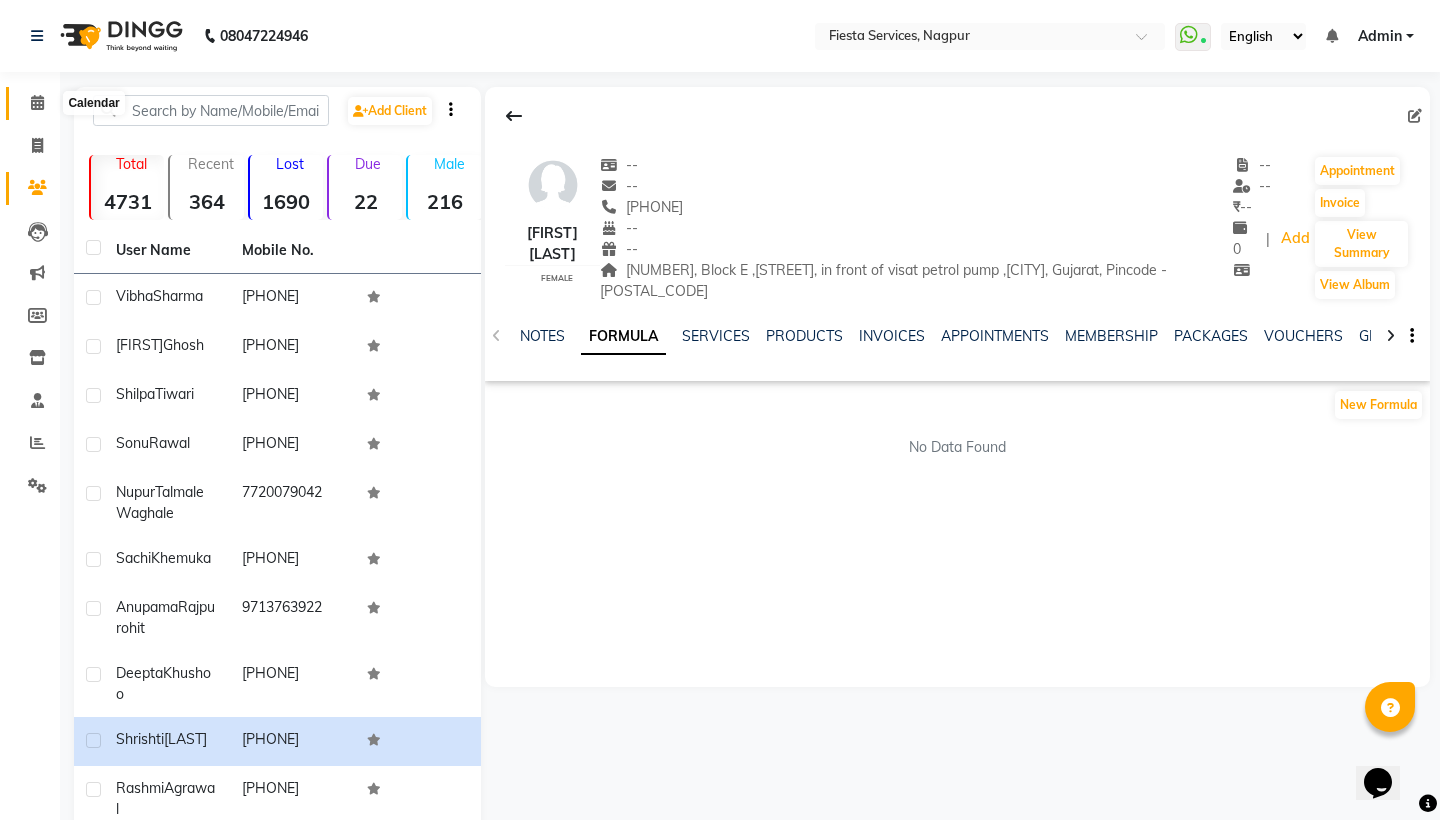 click 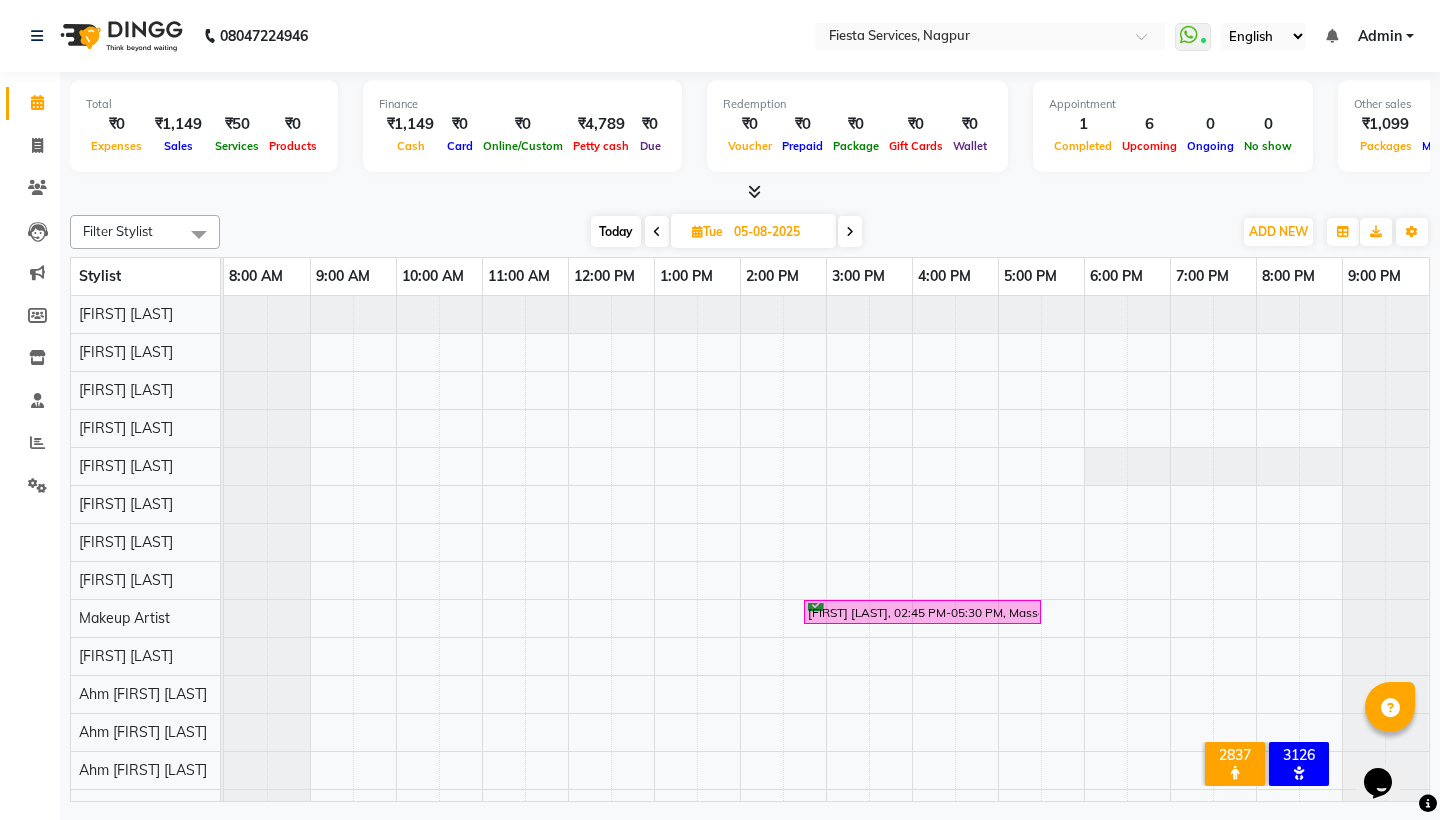 scroll, scrollTop: 32, scrollLeft: 0, axis: vertical 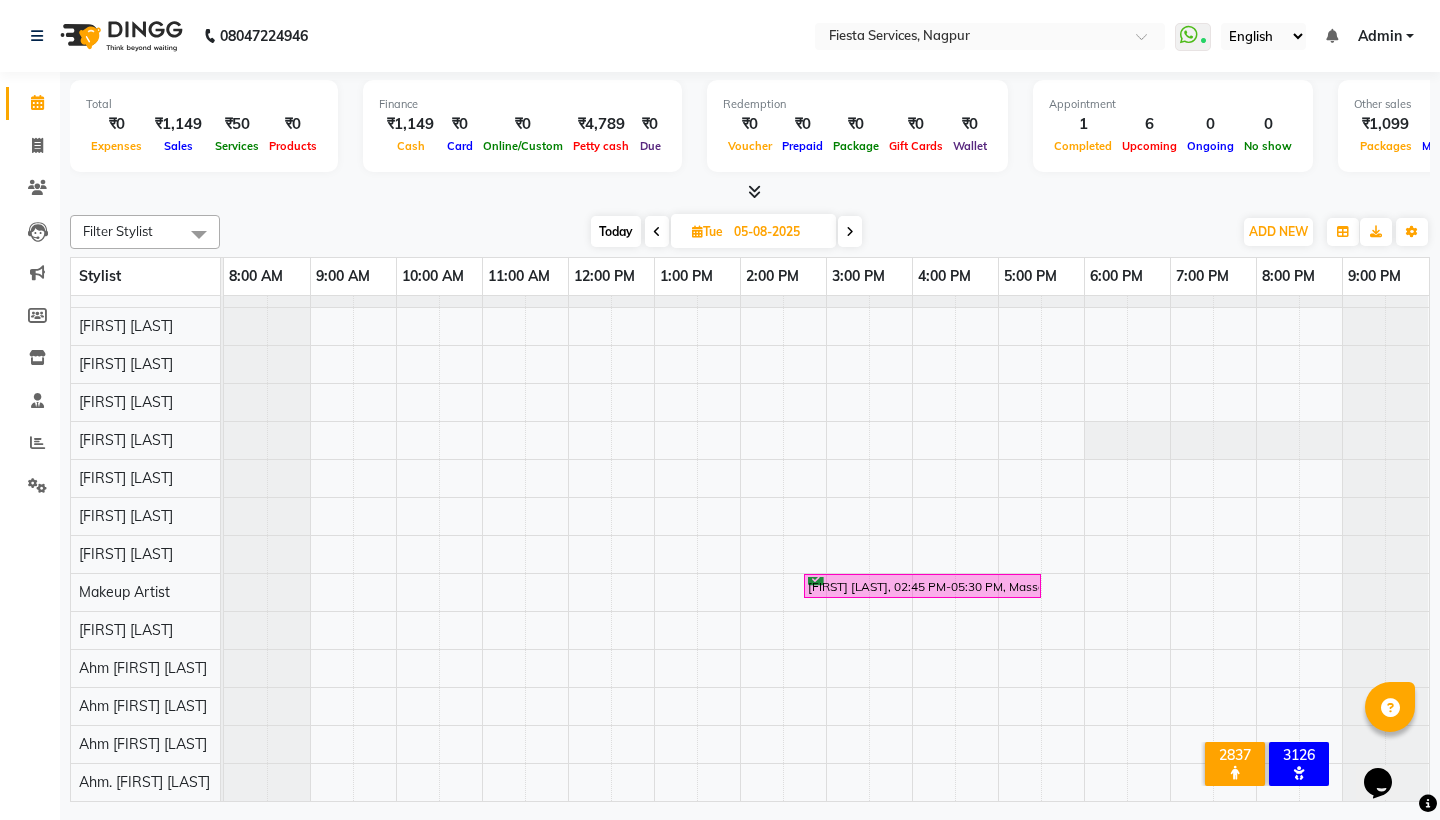 click at bounding box center [657, 231] 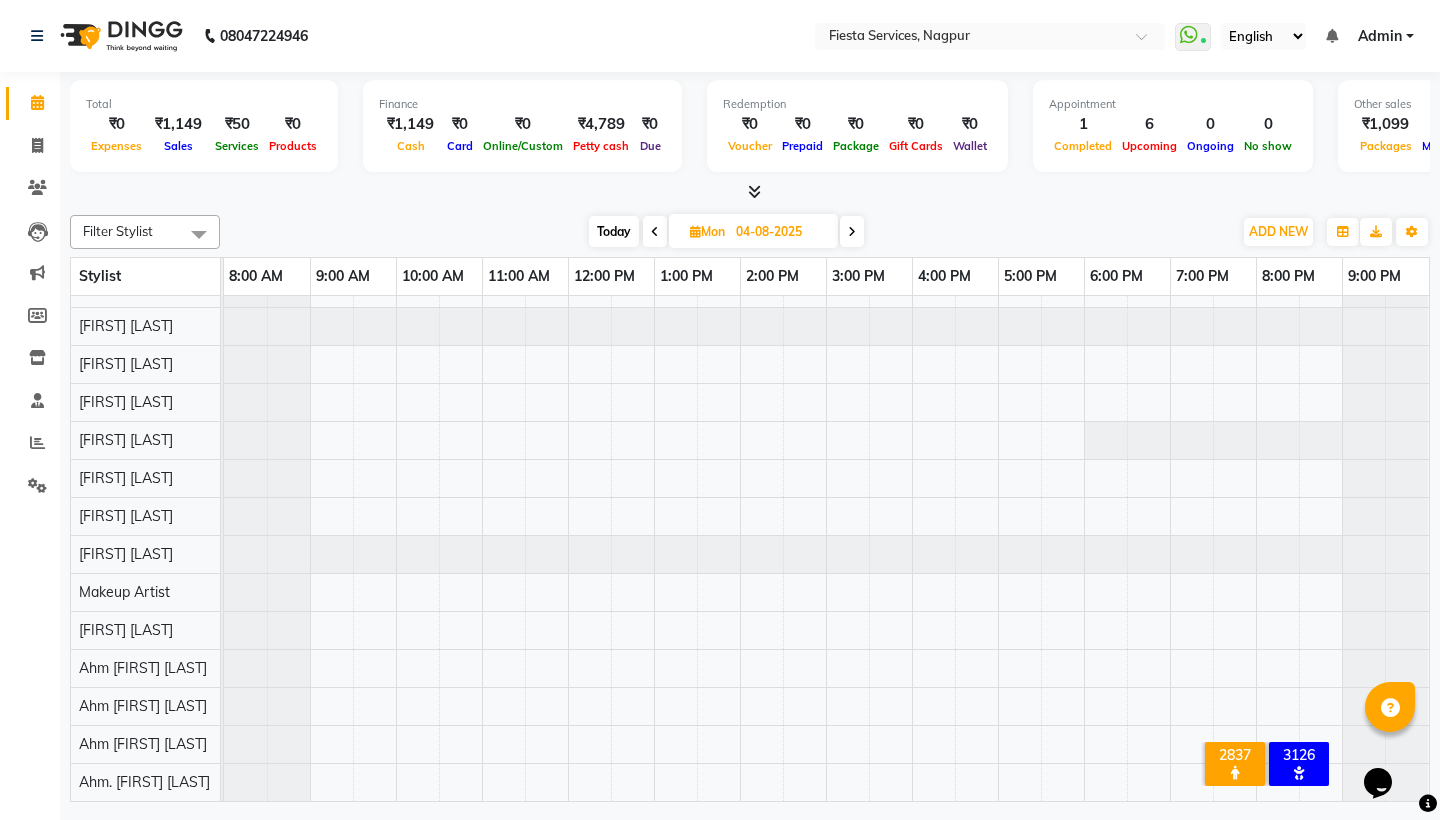 click at bounding box center [655, 231] 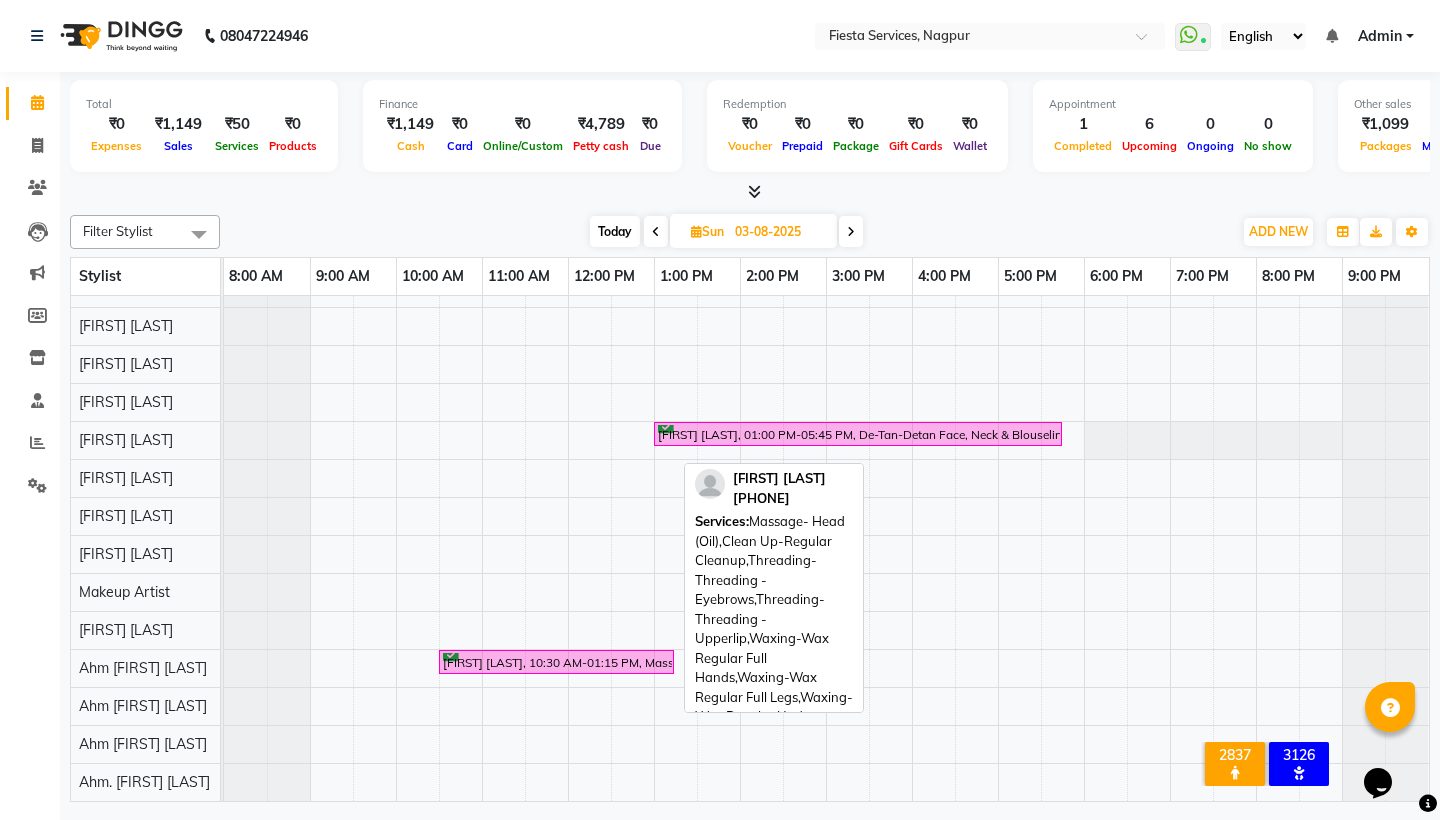 click on "[FIRST] [LAST], [TIME]-[TIME], Massage- Head (Oil),Clean Up-Regular Cleanup,Threading-Threading - Eyebrows,Threading-Threading - Upperlip,Waxing-Wax Regular Full Hands,Waxing-Wax Regular Full Legs,Waxing-Wax Regular Underarms" at bounding box center (556, 662) 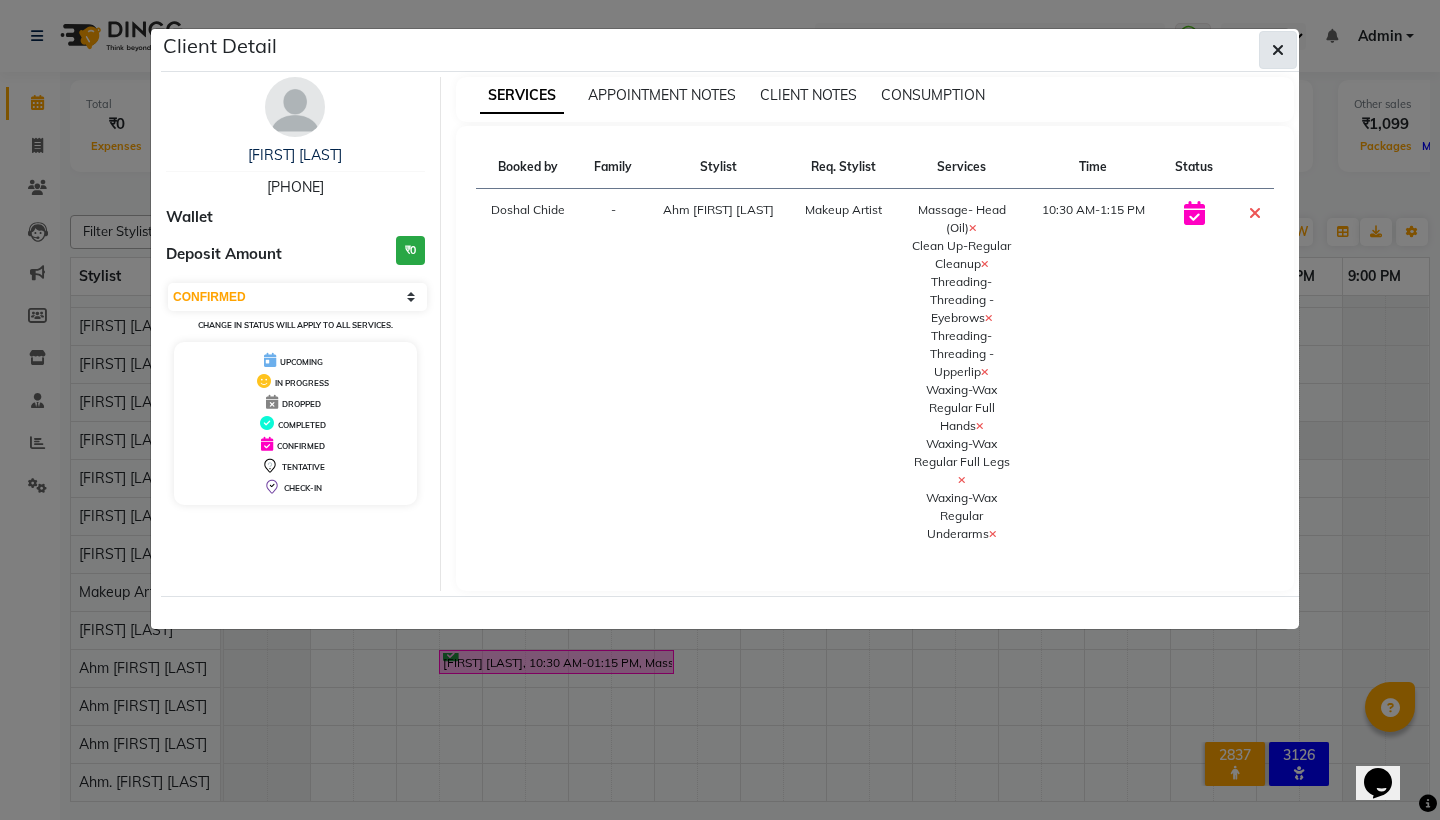 click 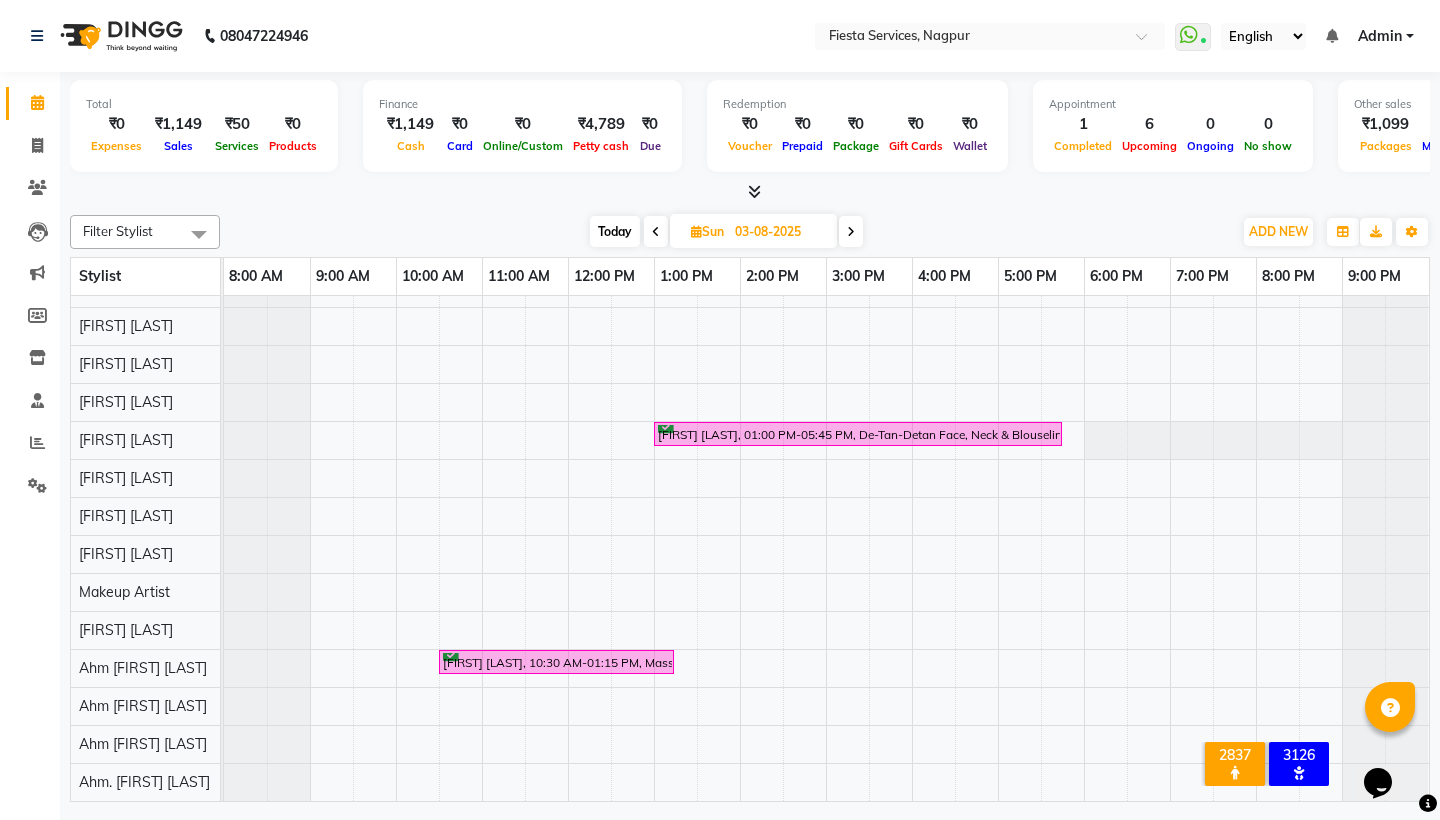 click at bounding box center [851, 231] 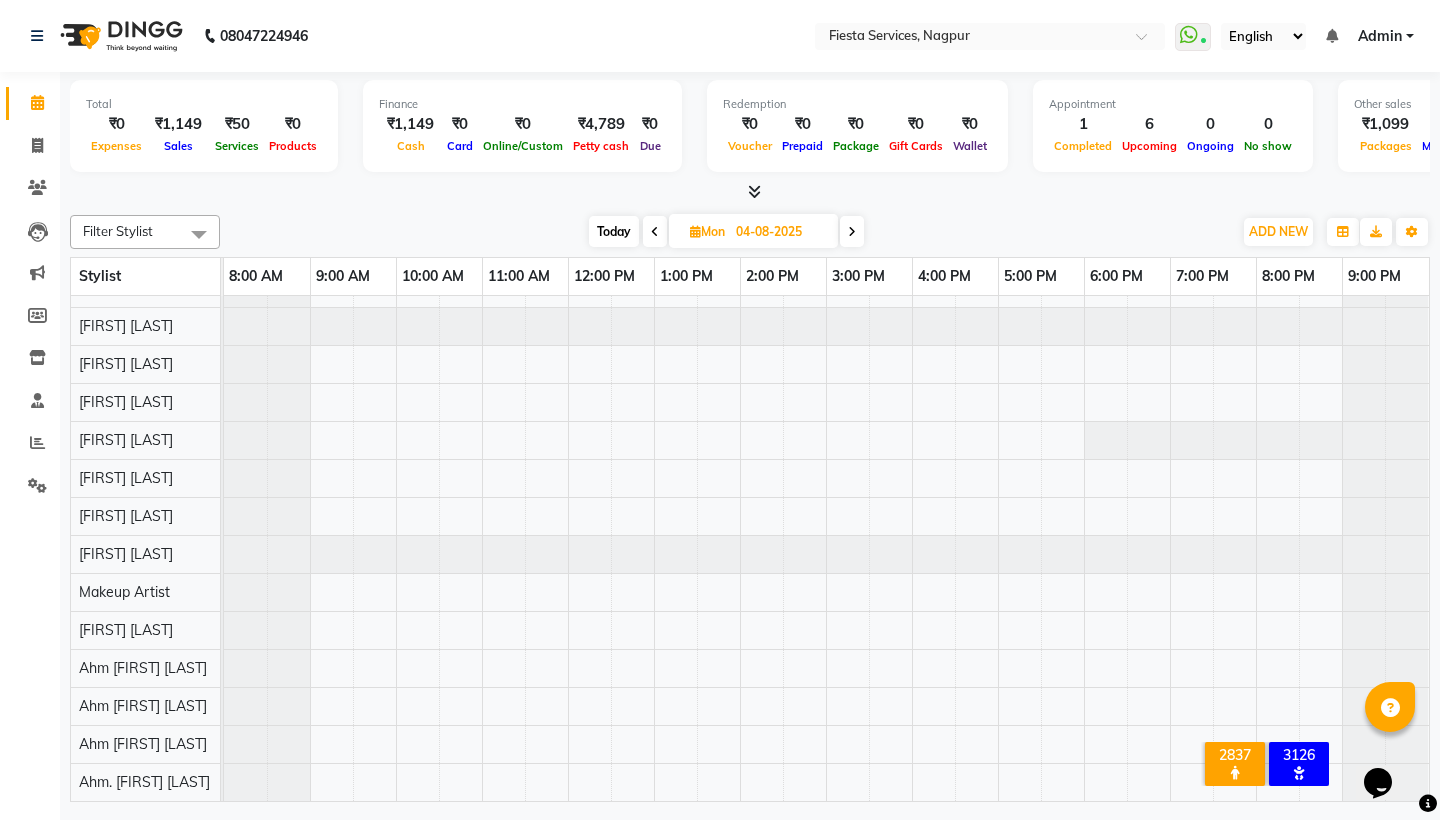 click at bounding box center (852, 232) 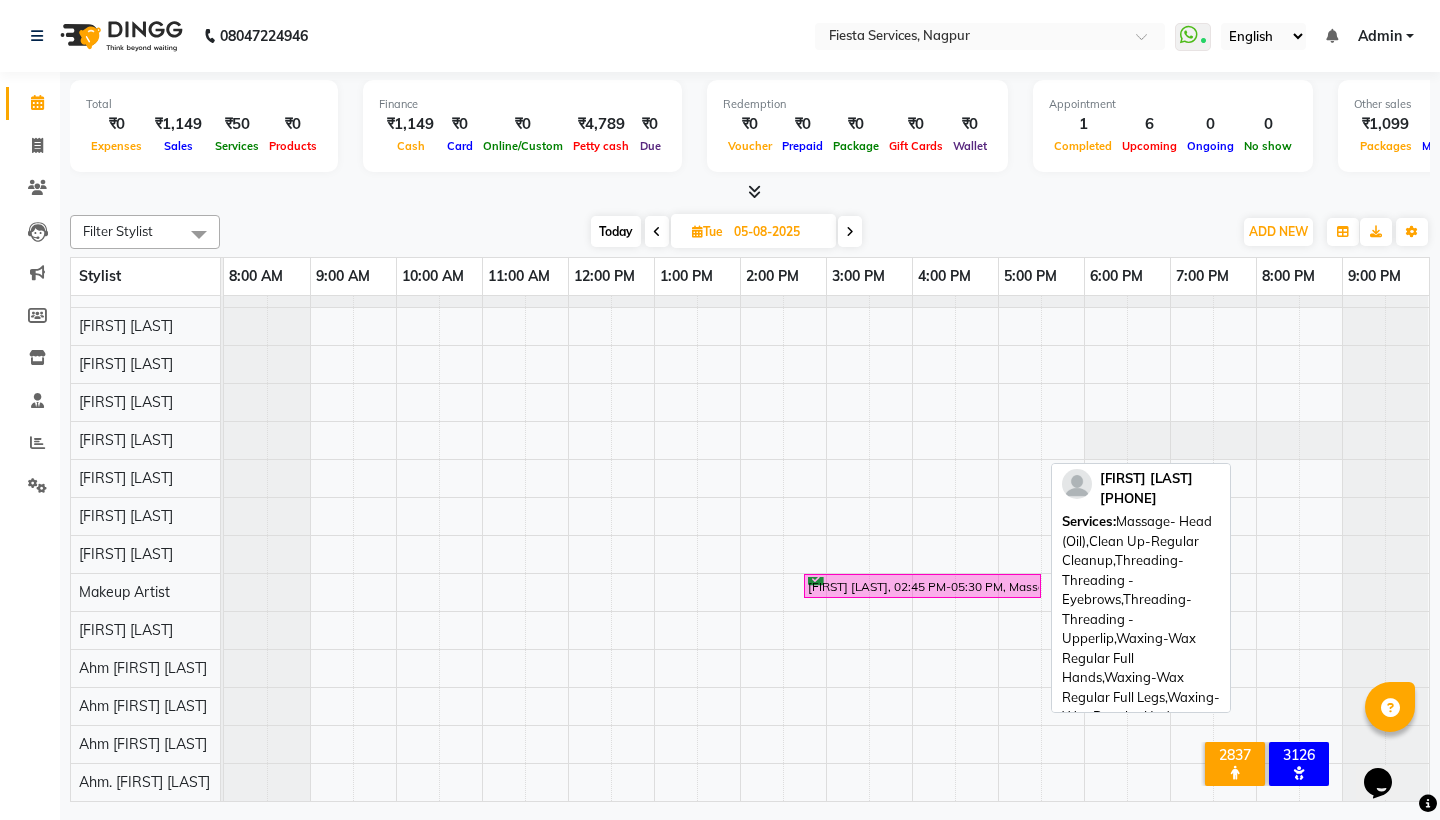 click on "Shrishti Band, 02:45 PM-05:30 PM, Massage- Head (Oil),Clean Up-Regular Cleanup,Threading-Threading - Eyebrows,Threading-Threading - Upperlip,Waxing-Wax Regular Full Hands,Waxing-Wax Regular Full Legs,Waxing-Wax Regular Underarms" at bounding box center (922, 586) 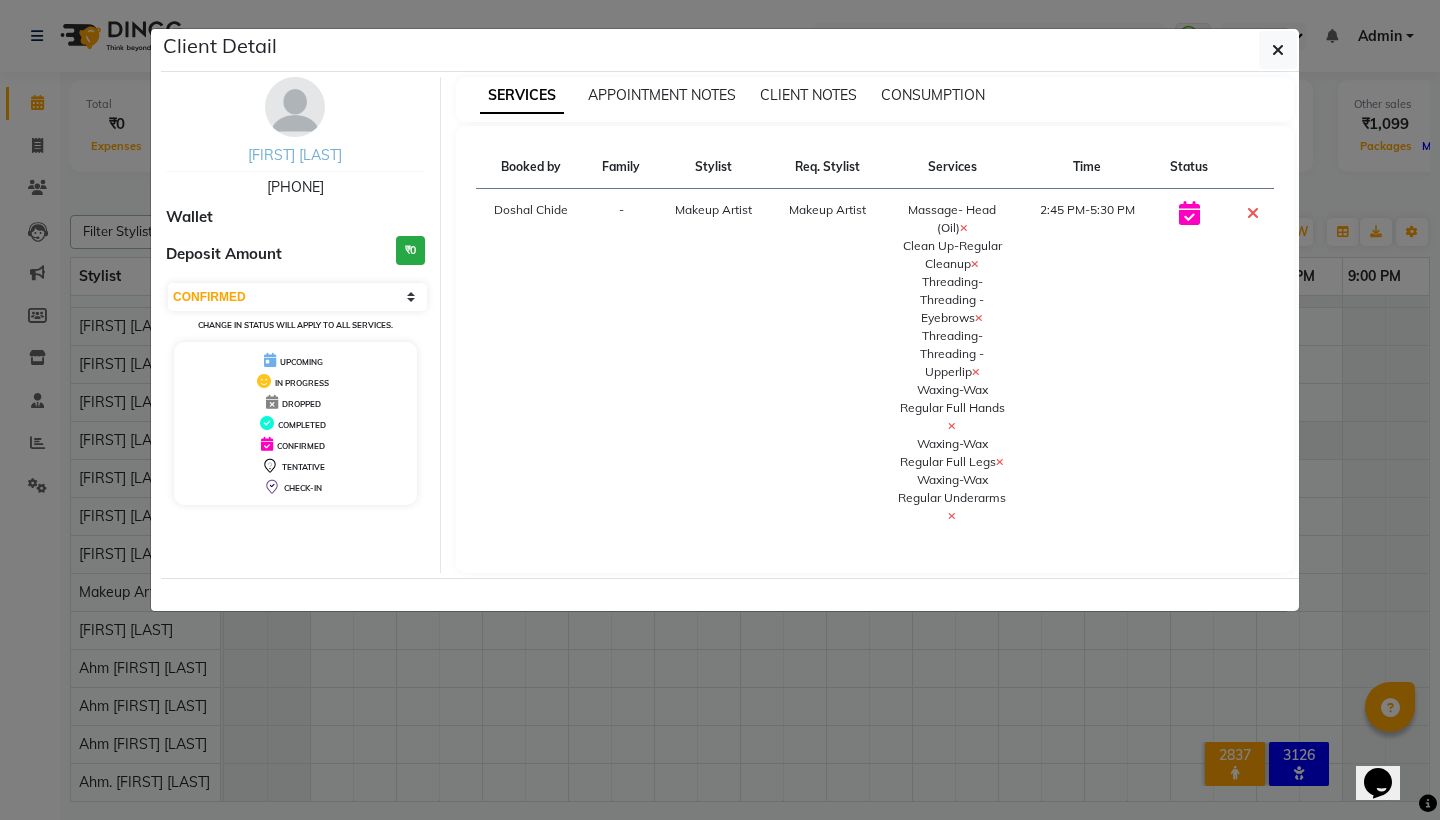 click on "Shrishti Band" at bounding box center (295, 155) 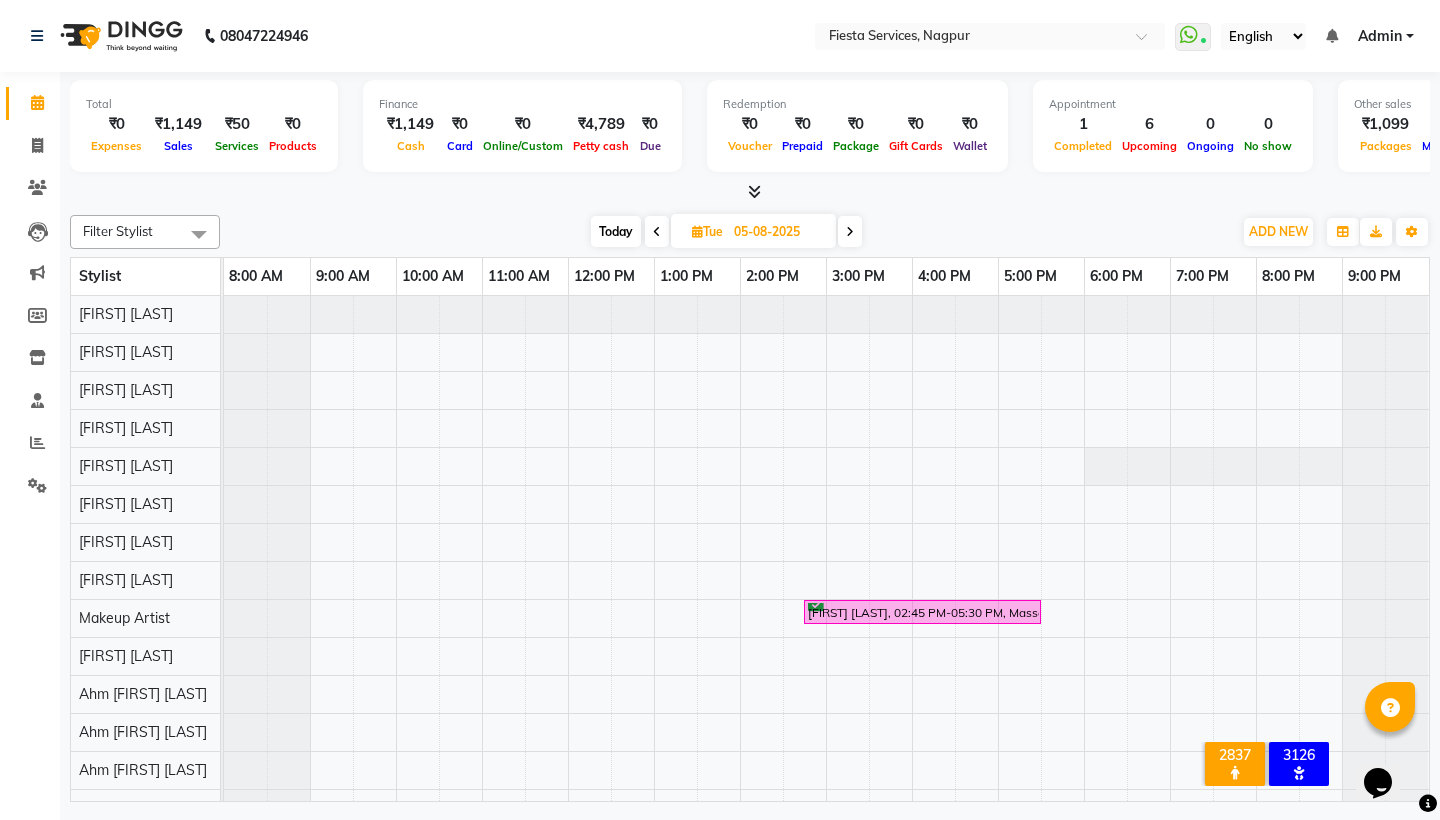 scroll, scrollTop: 29, scrollLeft: 0, axis: vertical 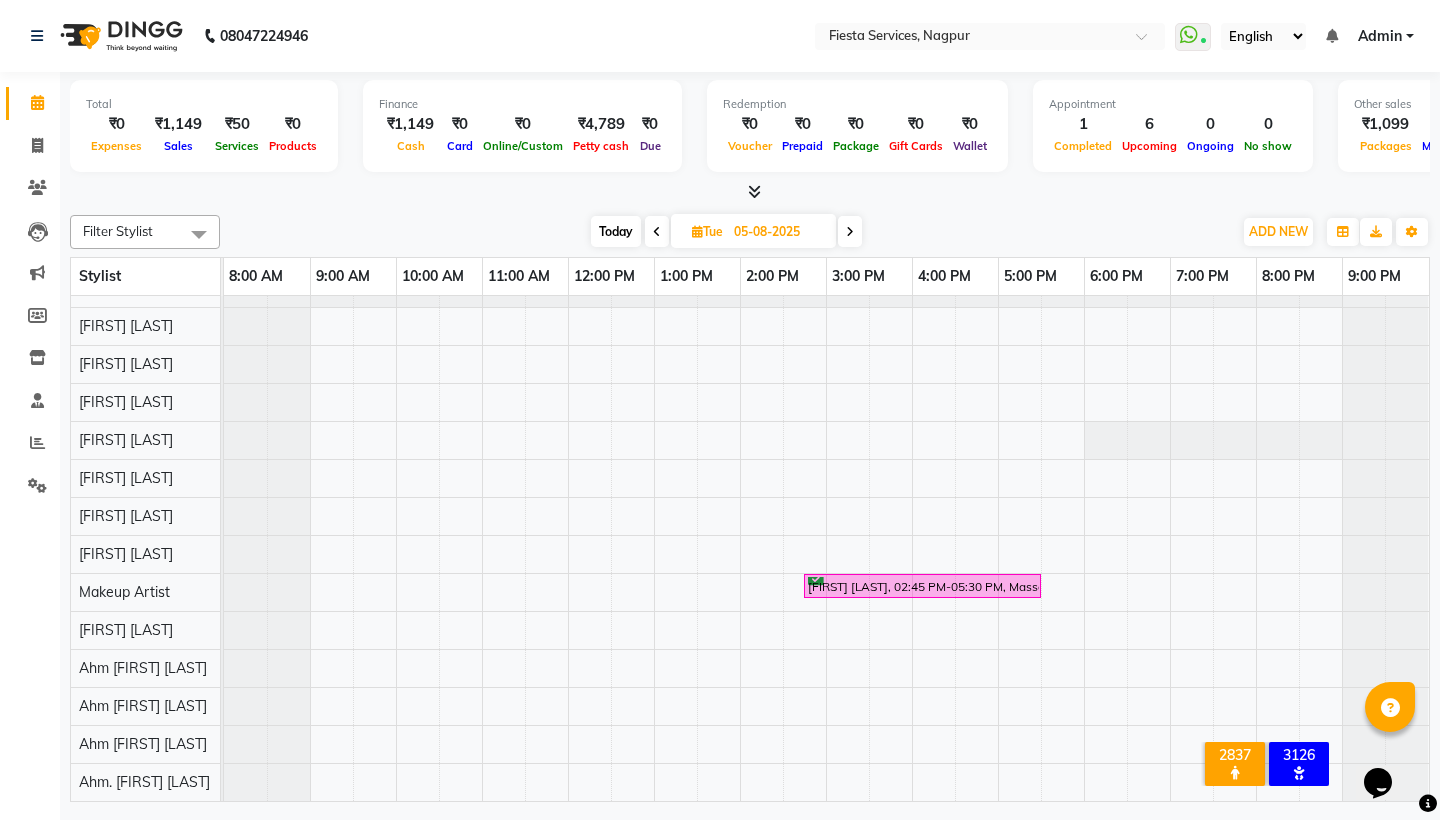 click at bounding box center [850, 232] 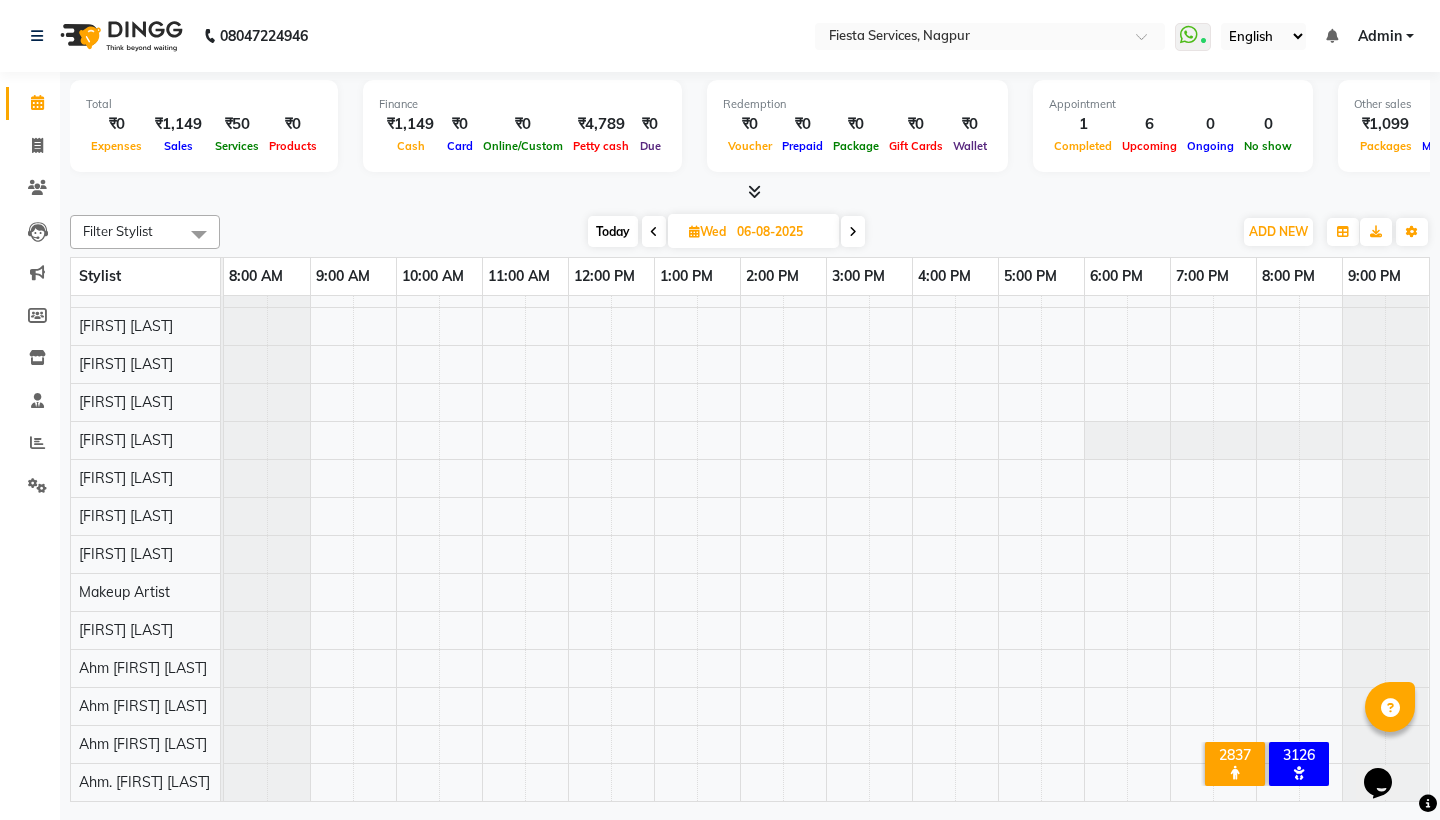 click at bounding box center [853, 231] 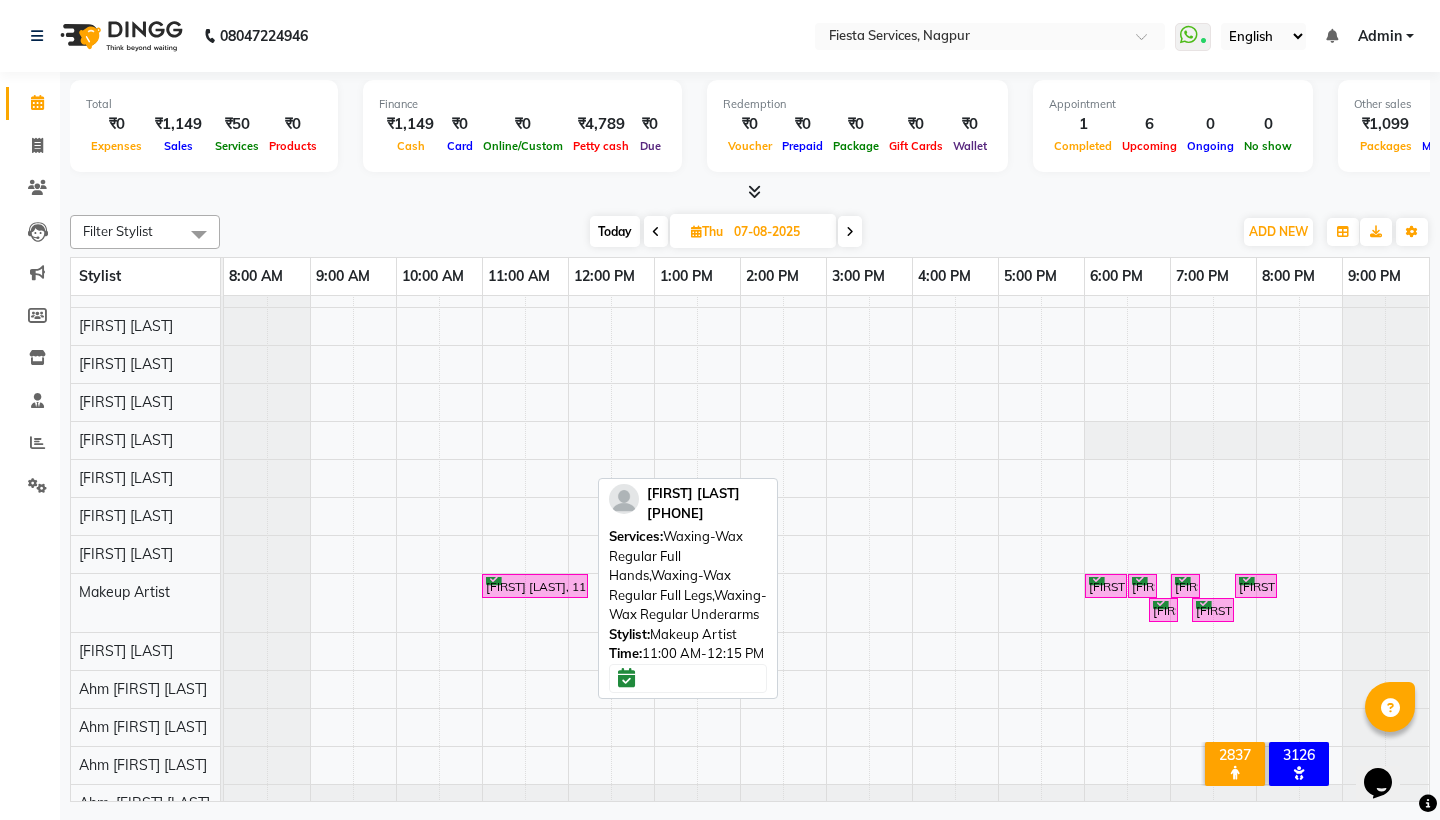 click on "Neha Thakur, 11:00 AM-12:15 PM, Waxing-Wax Regular Full Hands,Waxing-Wax Regular Full Legs,Waxing-Wax Regular Underarms" at bounding box center [535, 586] 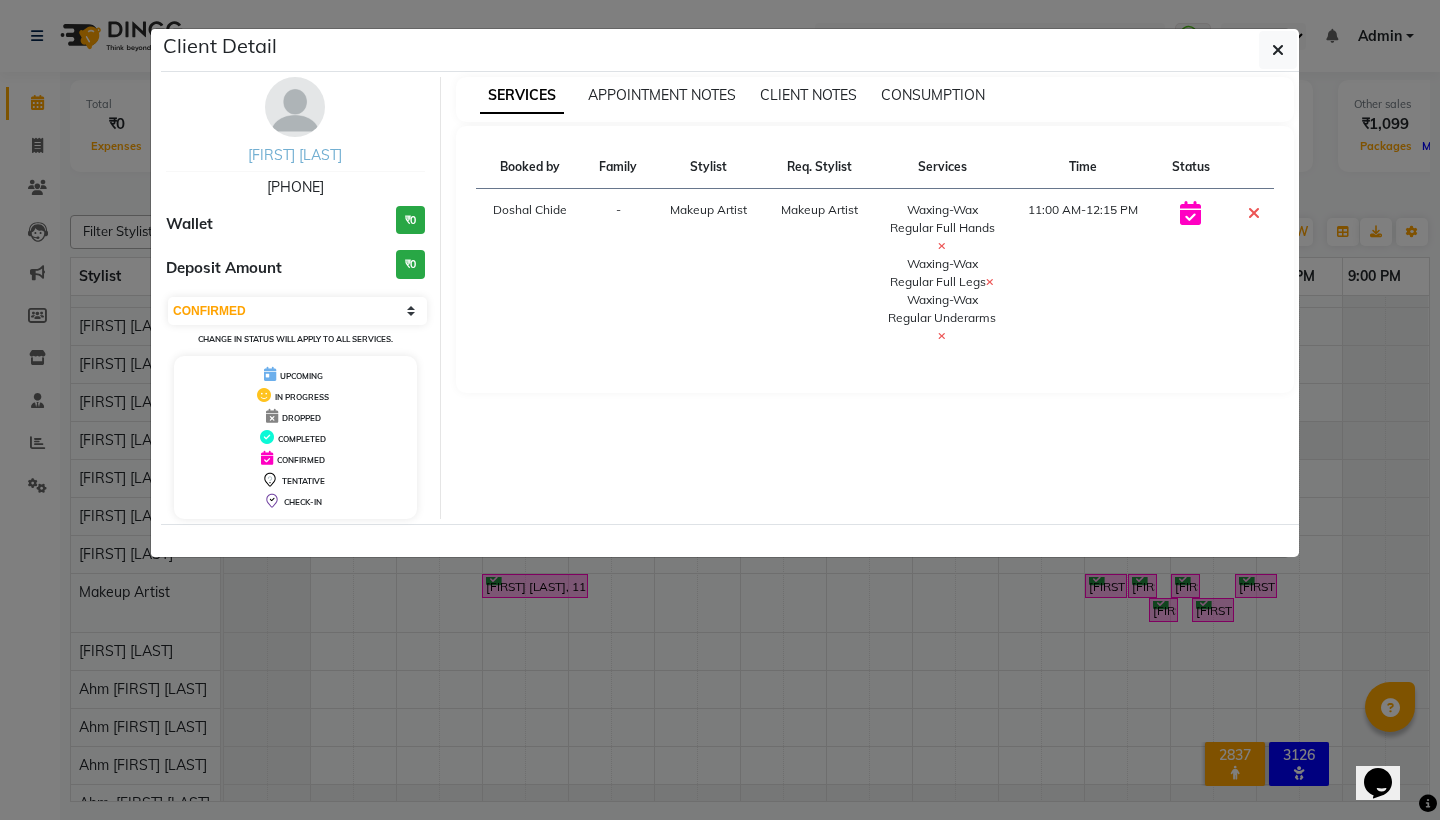 click on "Neha Thakur" at bounding box center (295, 155) 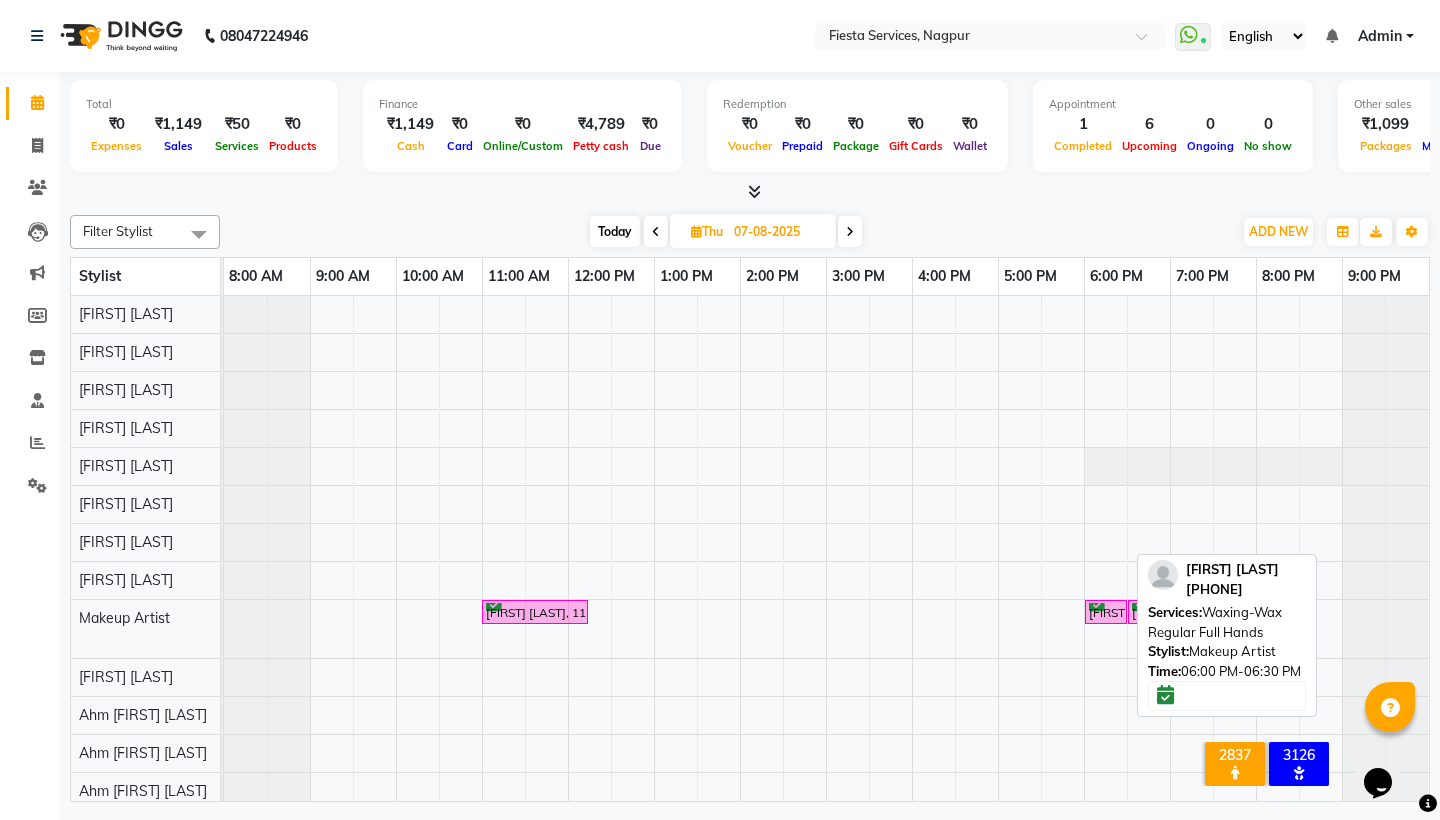 click on "Shruti Sharma, 06:00 PM-06:30 PM, Waxing-Wax Regular Full Hands" at bounding box center [1106, 612] 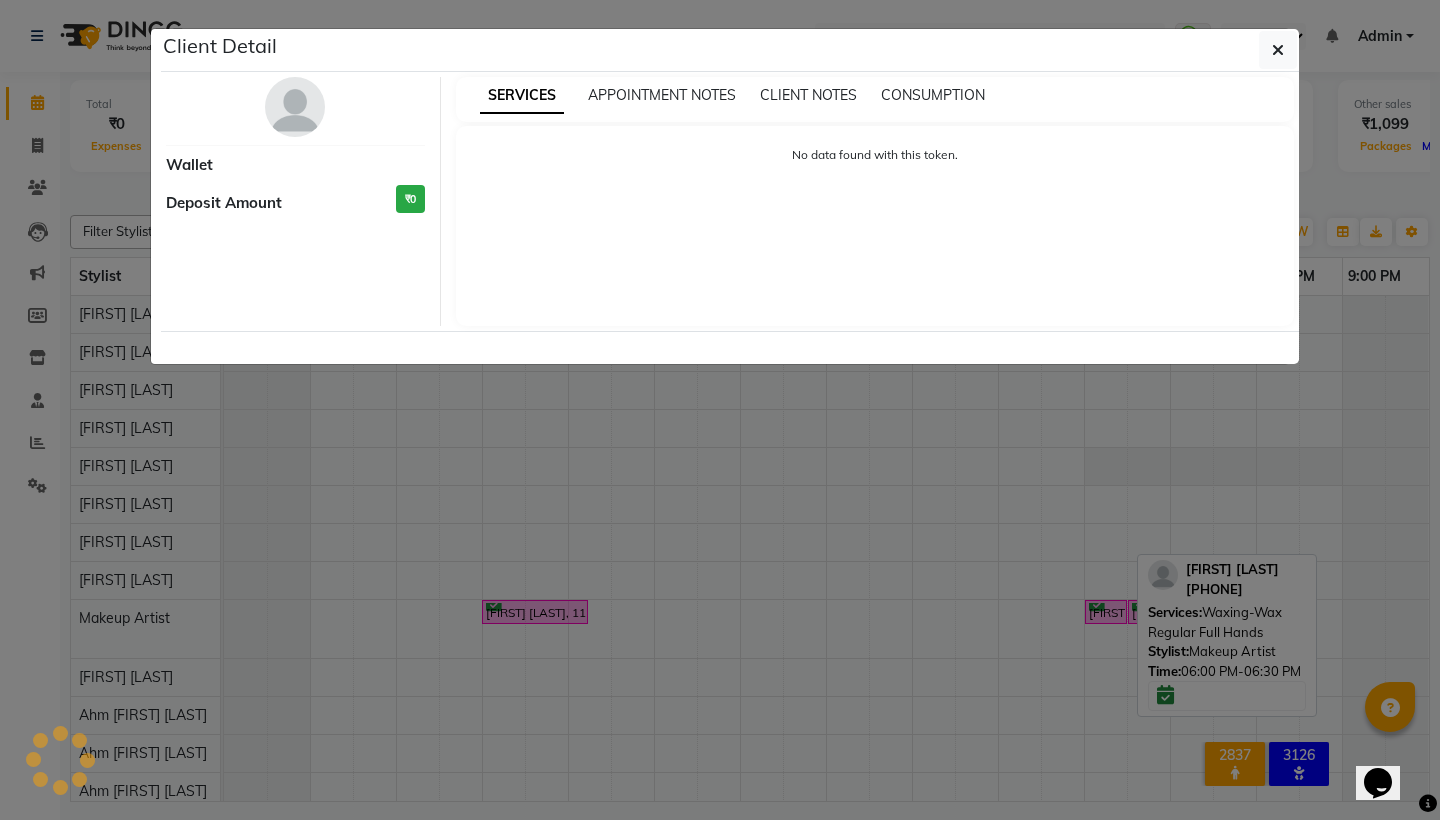 select on "6" 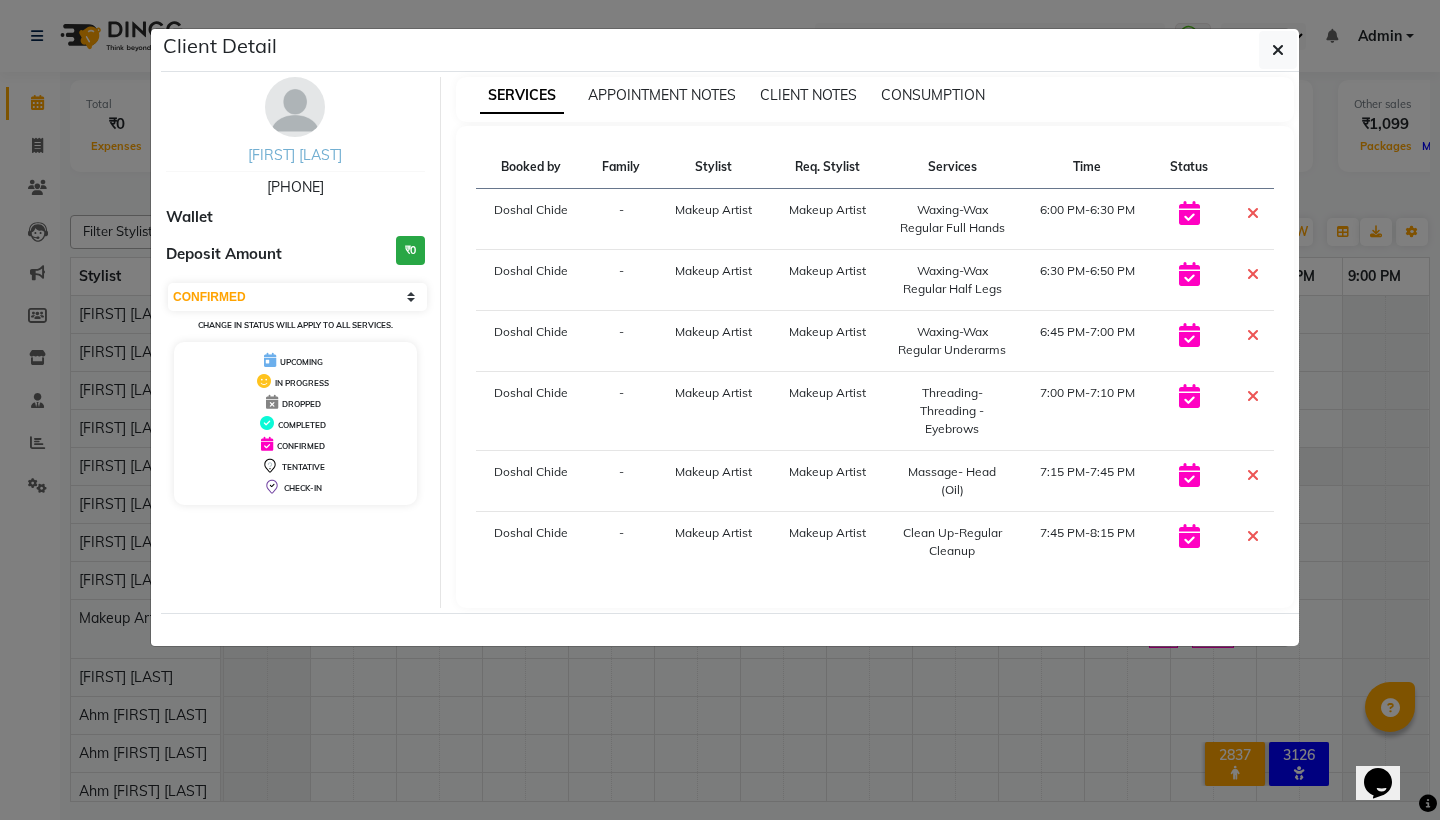 click on "Shruti Sharma" at bounding box center [295, 155] 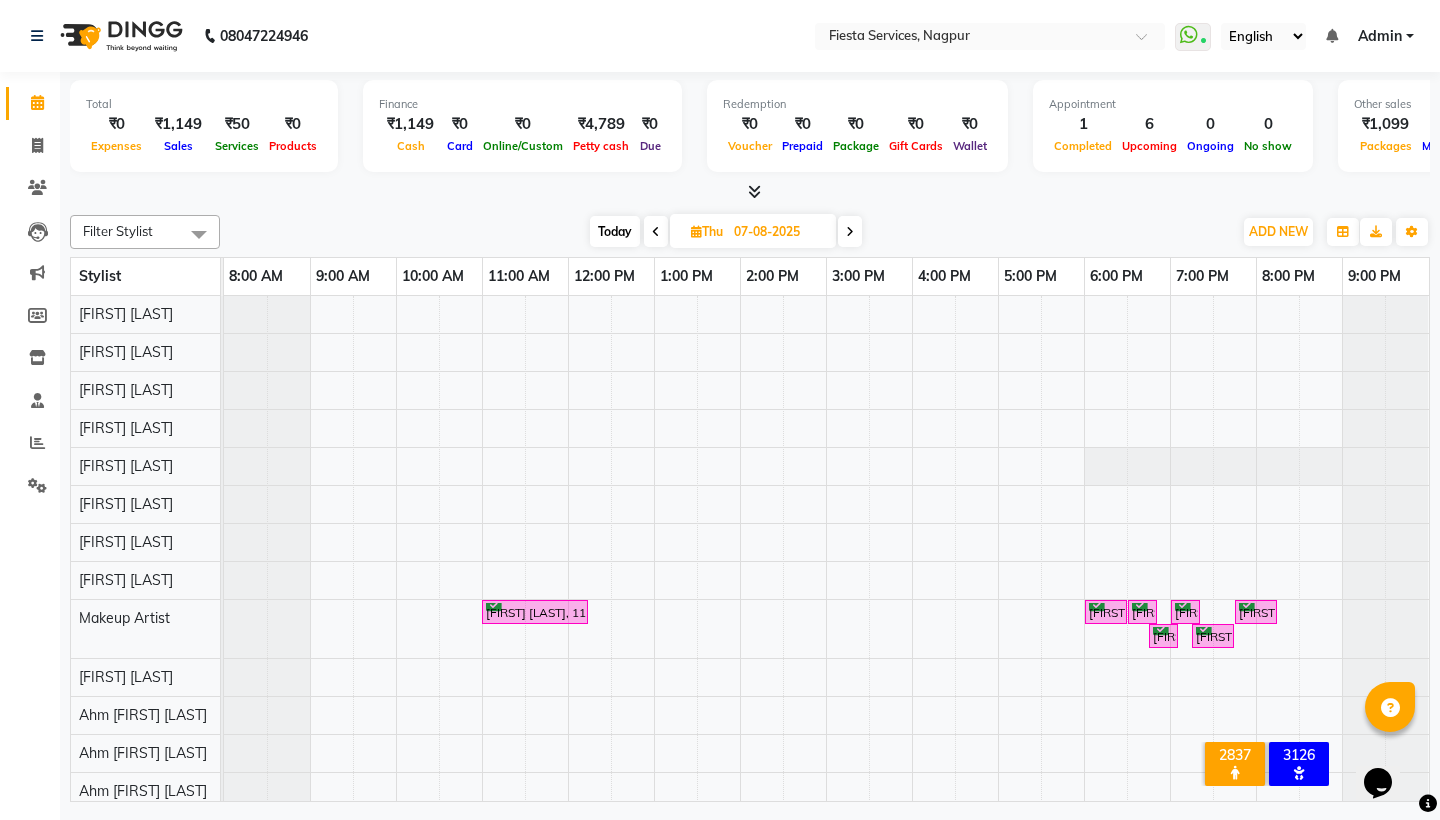 click at bounding box center (656, 232) 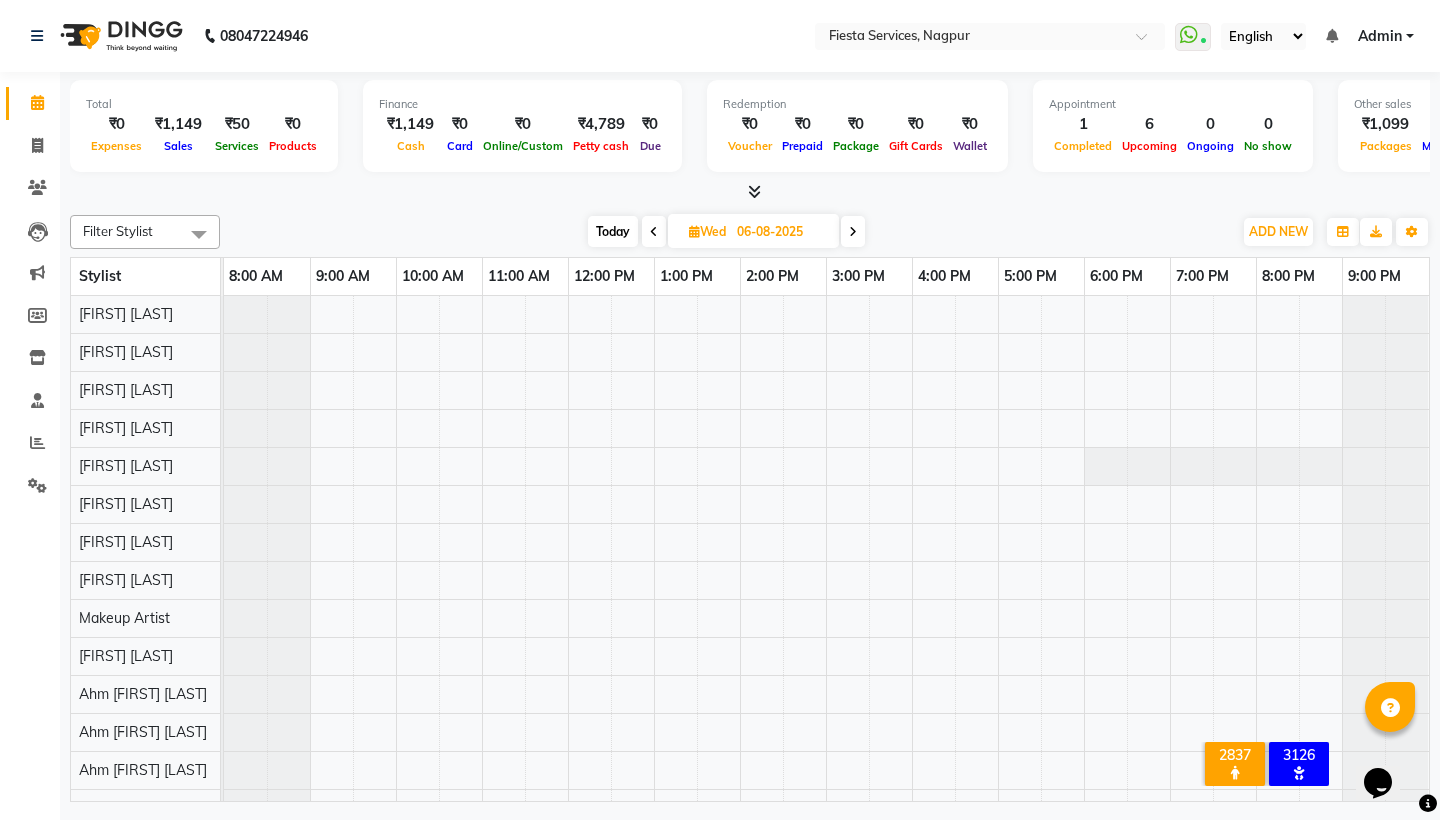 click at bounding box center (654, 232) 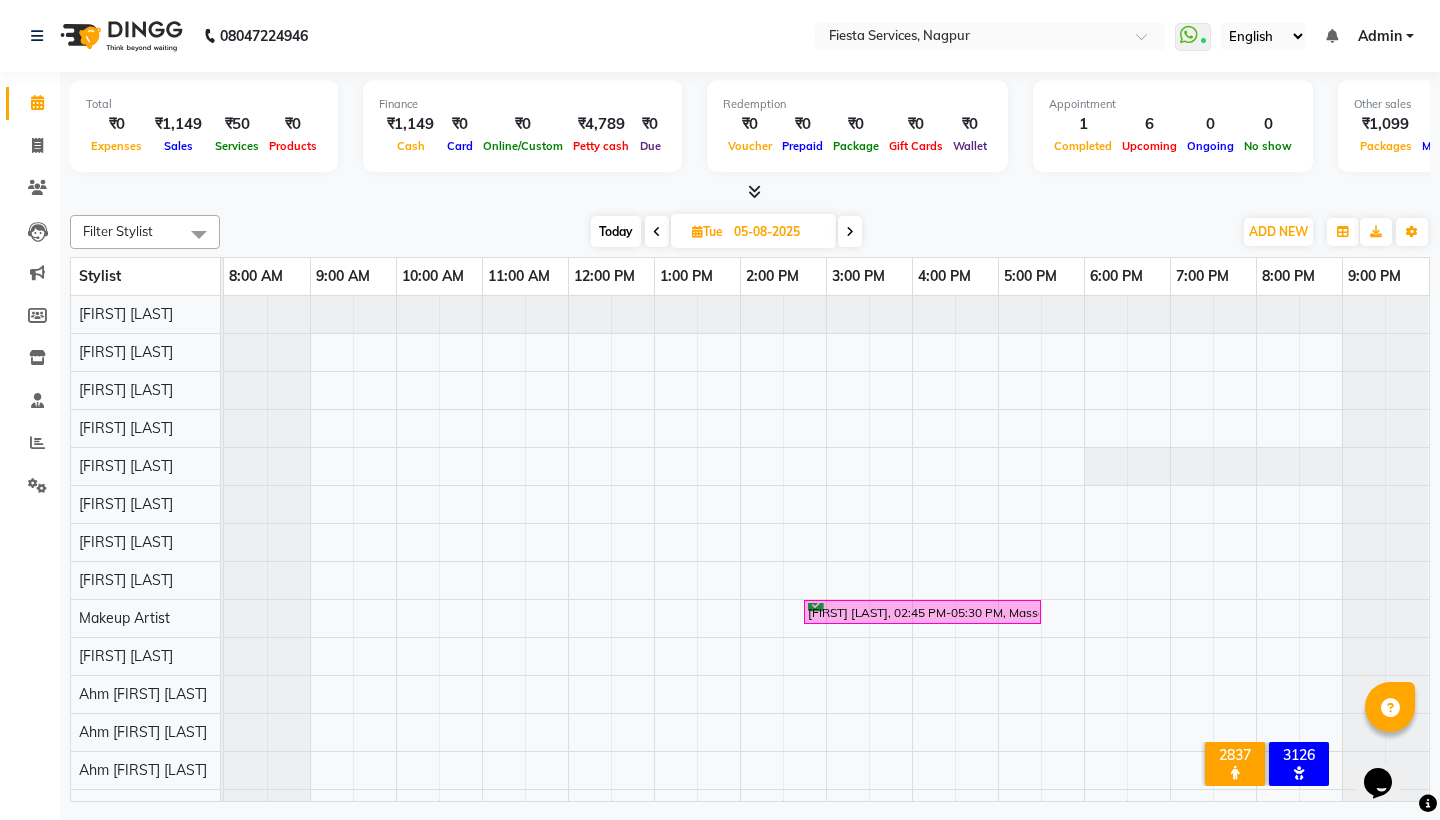 scroll, scrollTop: 0, scrollLeft: 0, axis: both 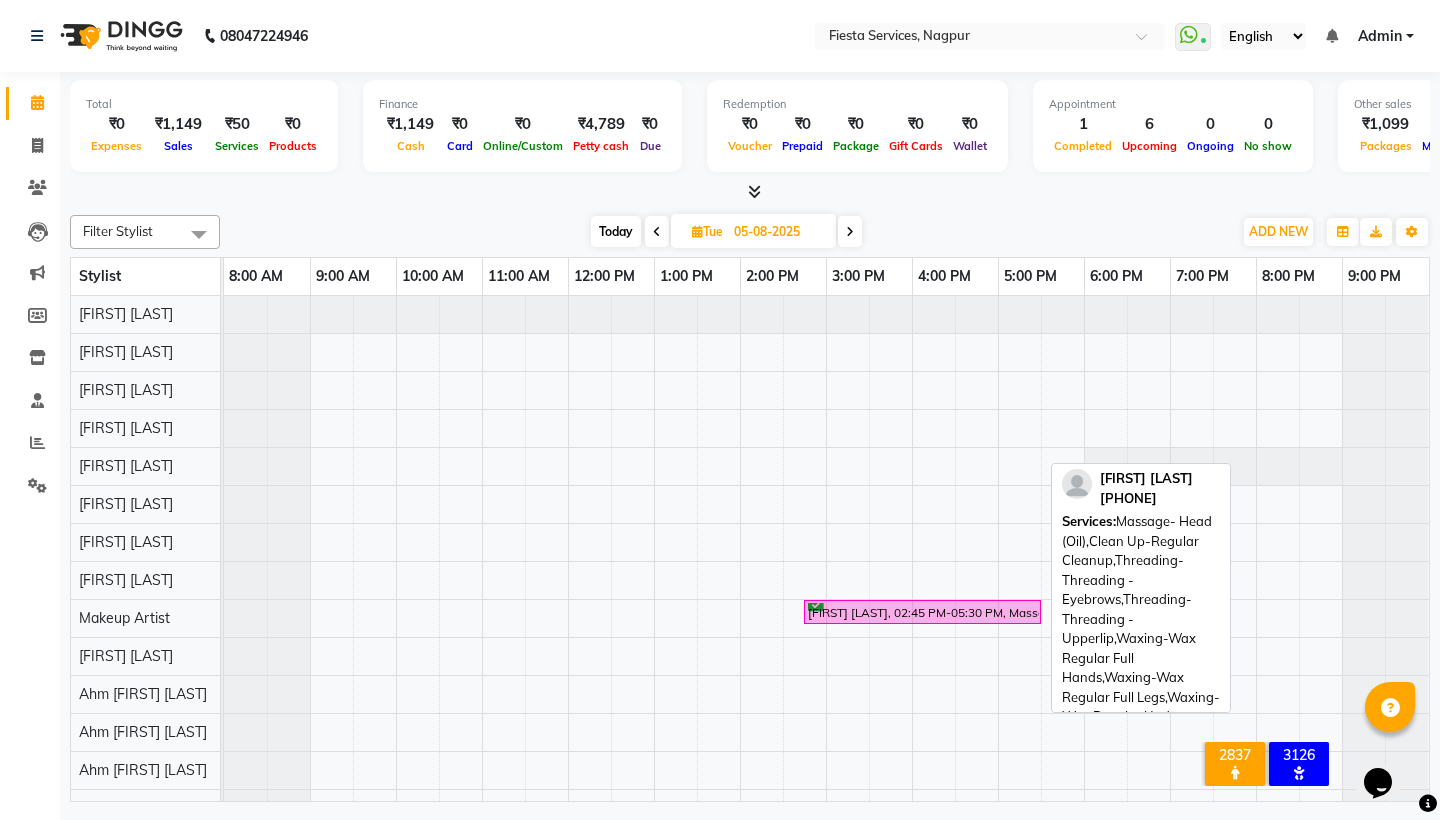 click on "Shrishti Band, 02:45 PM-05:30 PM, Massage- Head (Oil),Clean Up-Regular Cleanup,Threading-Threading - Eyebrows,Threading-Threading - Upperlip,Waxing-Wax Regular Full Hands,Waxing-Wax Regular Full Legs,Waxing-Wax Regular Underarms" at bounding box center (922, 612) 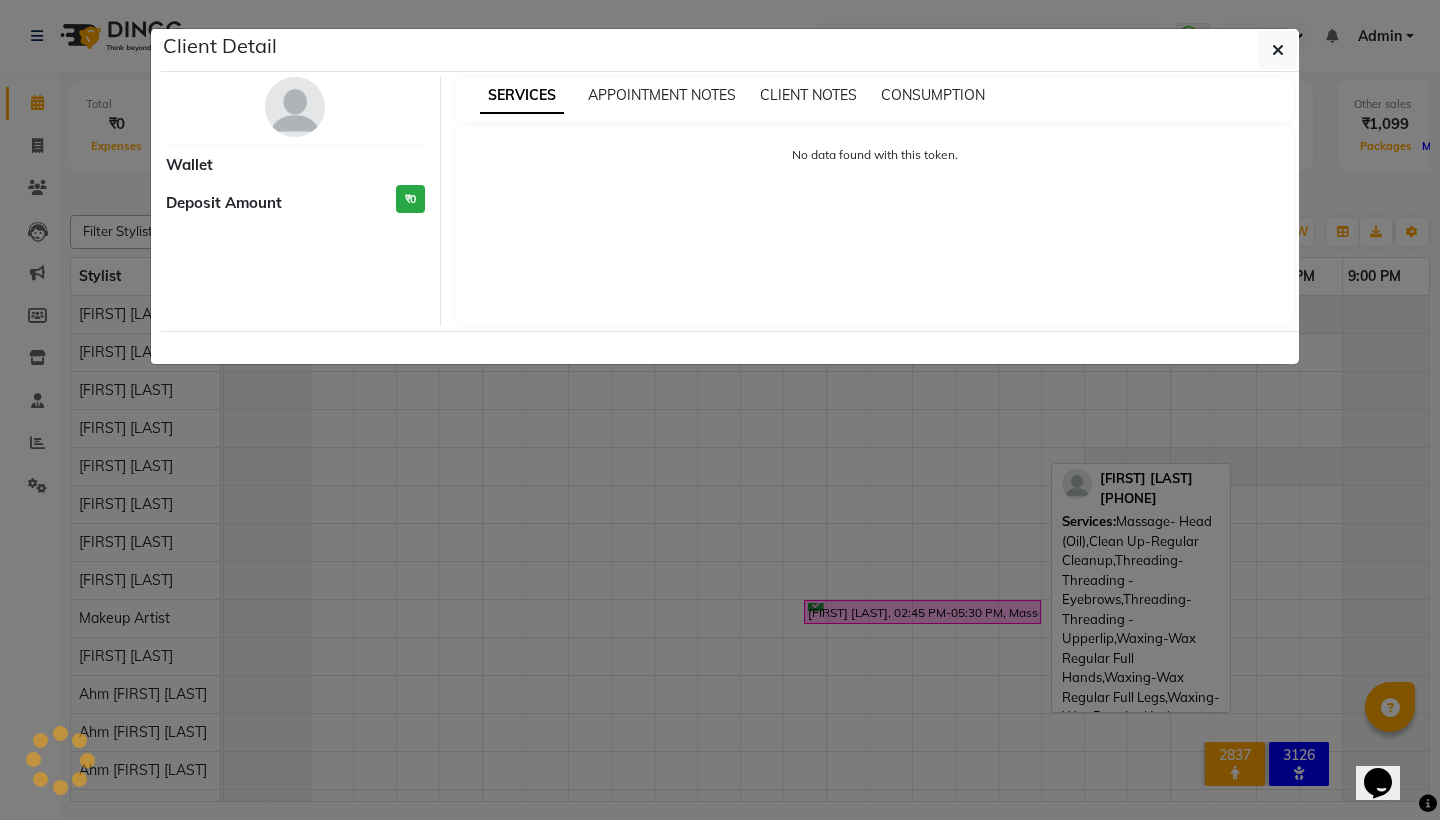 select on "6" 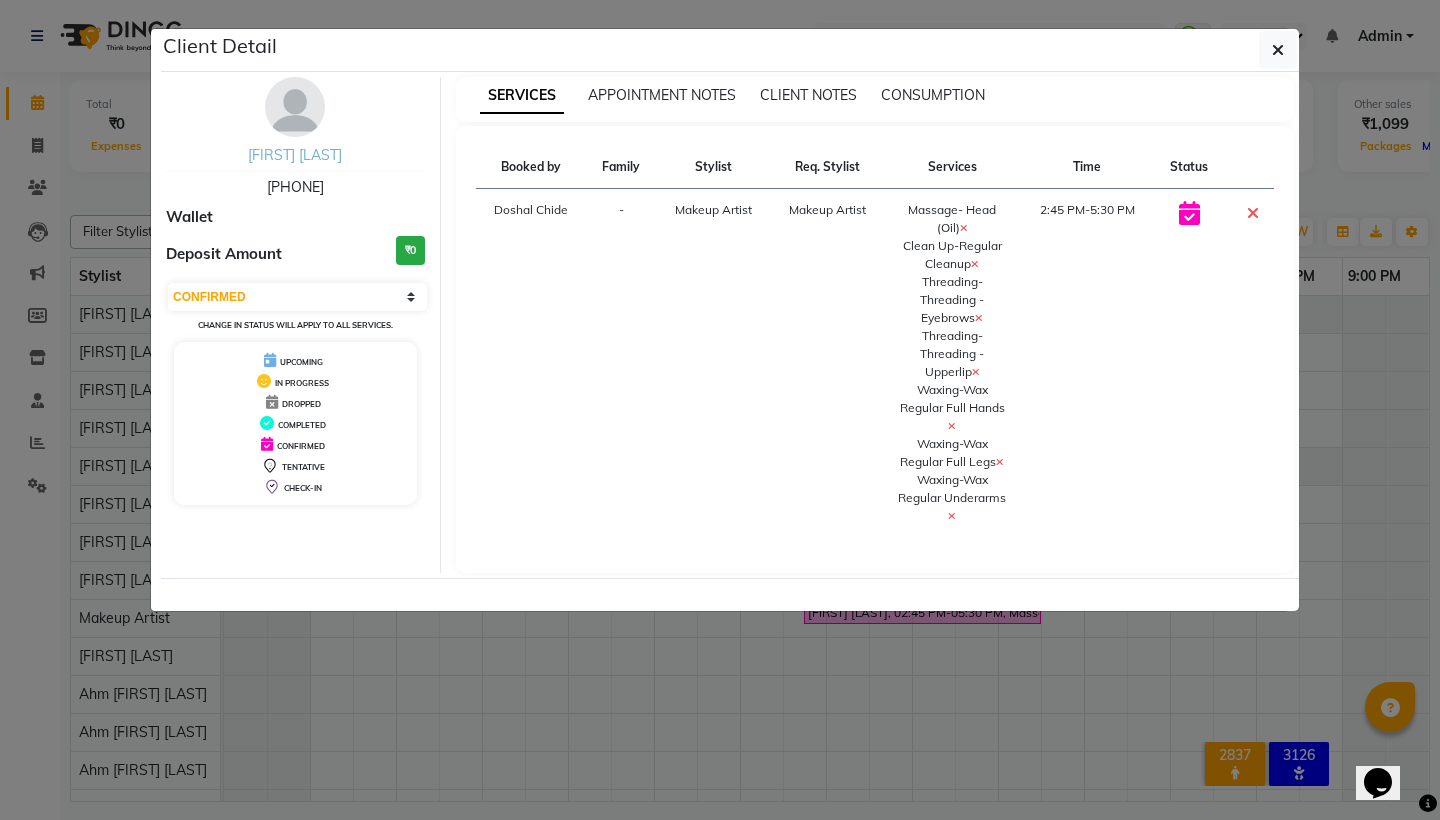 click on "Shrishti Band" at bounding box center [295, 155] 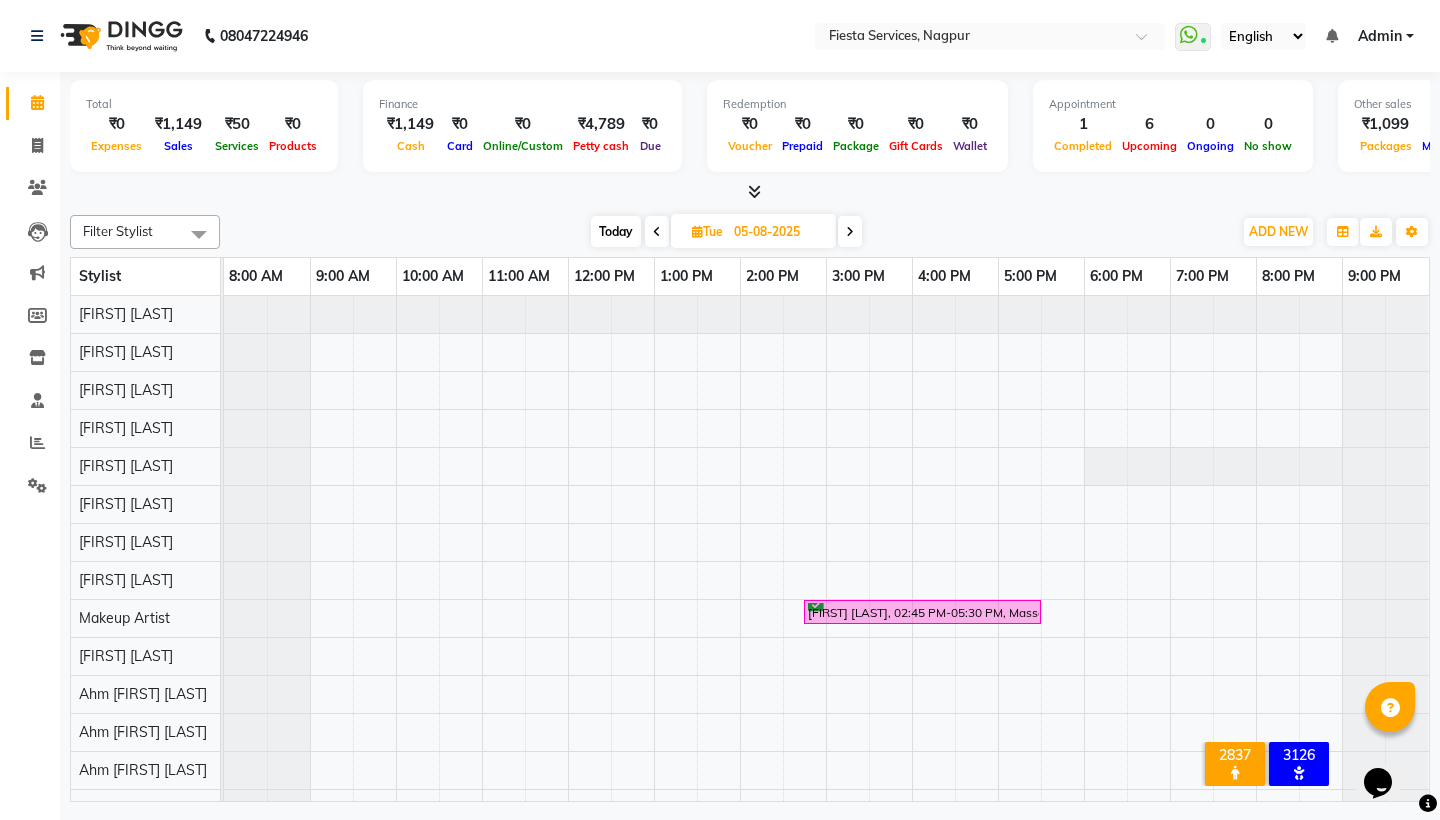 scroll, scrollTop: 29, scrollLeft: 0, axis: vertical 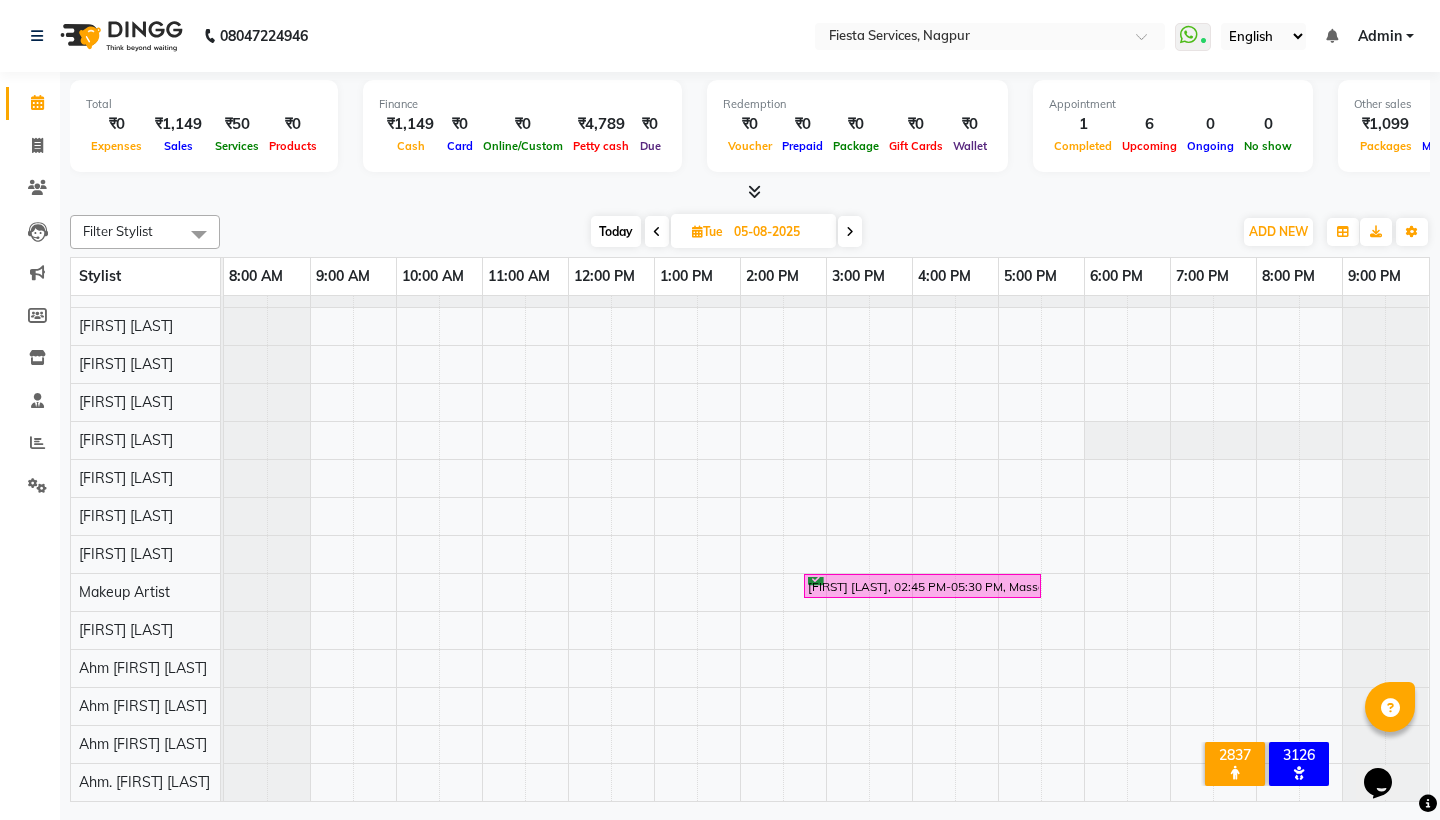 click at bounding box center (850, 231) 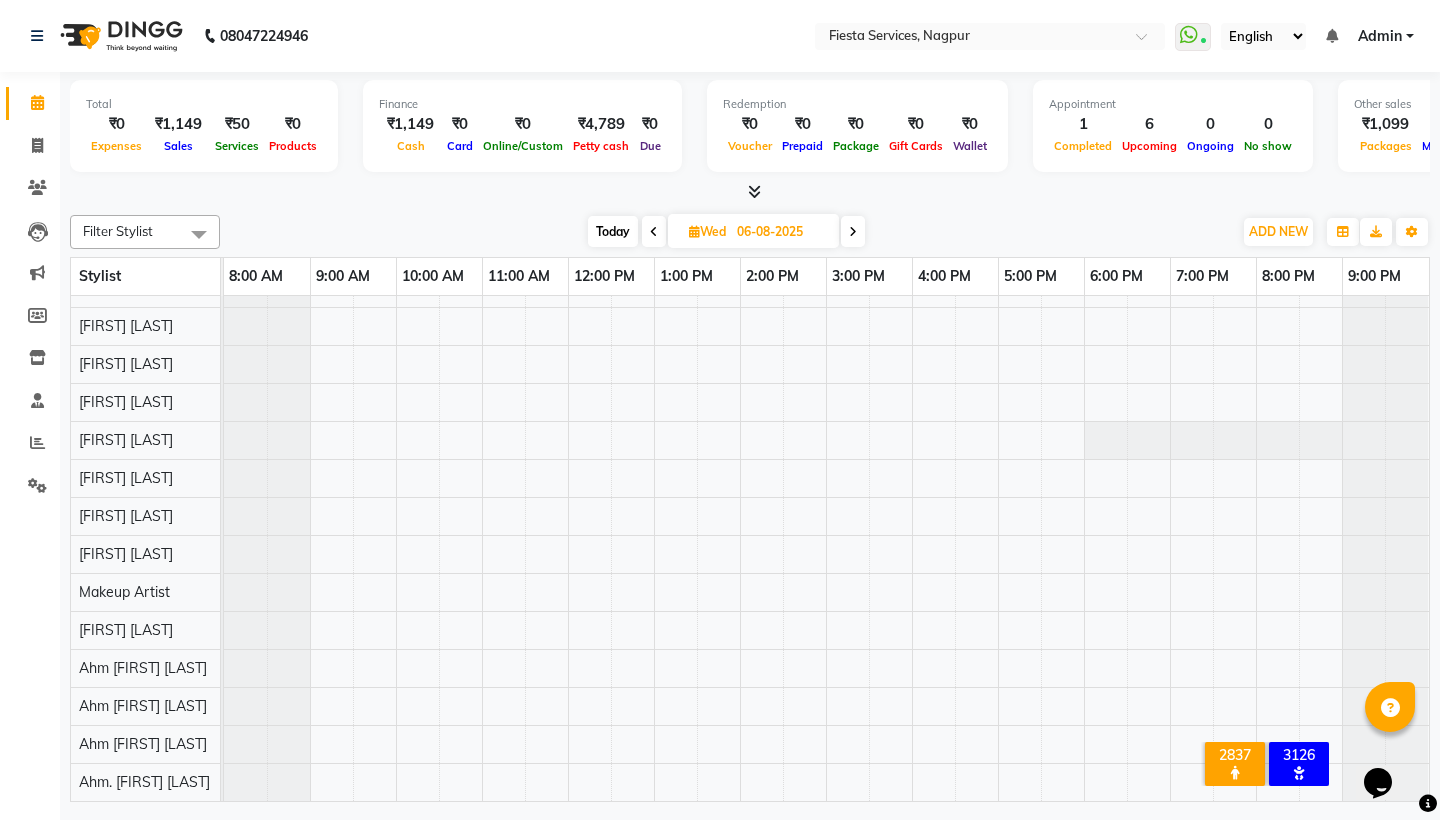 scroll, scrollTop: 0, scrollLeft: 0, axis: both 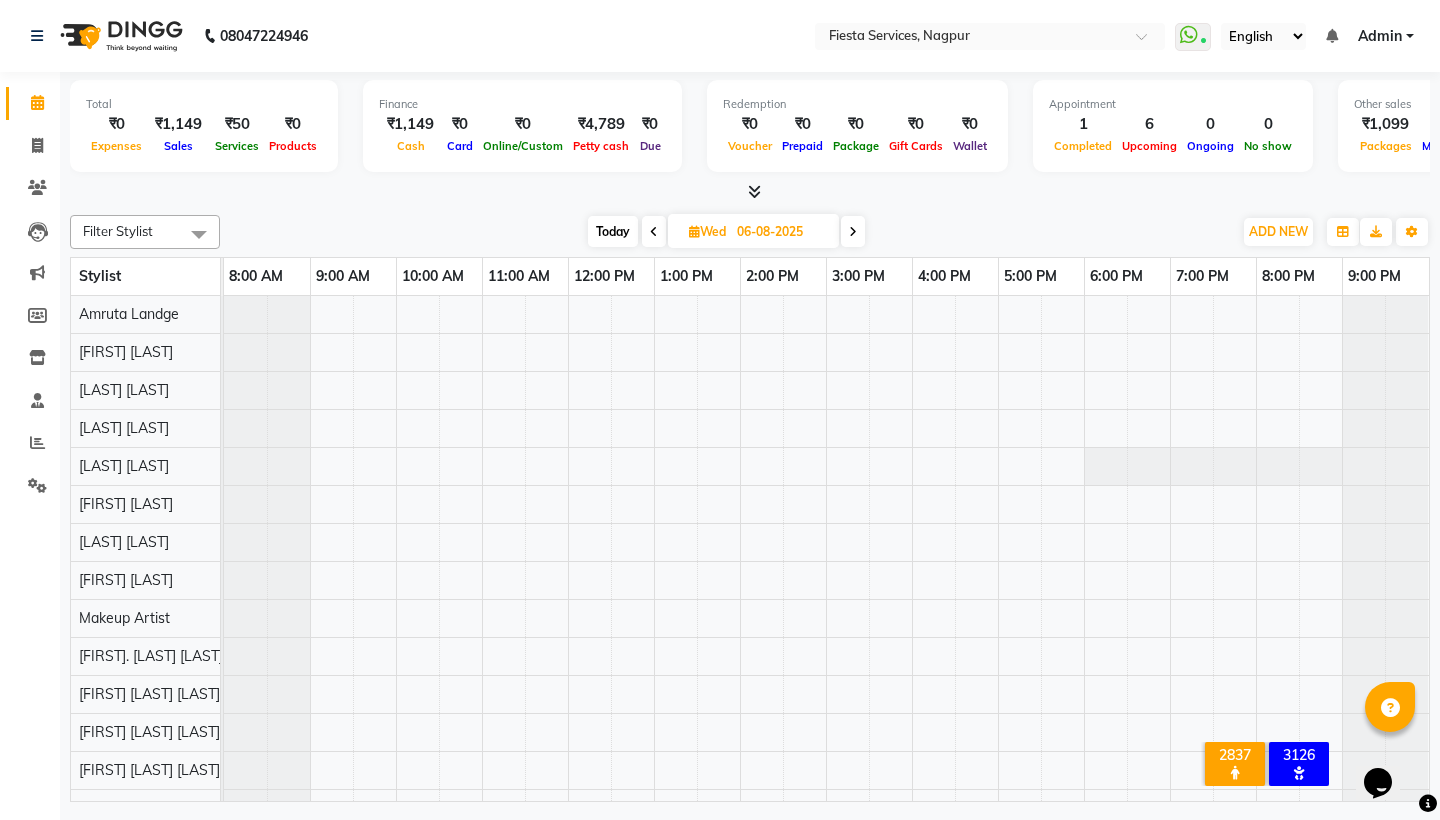 click at bounding box center (853, 232) 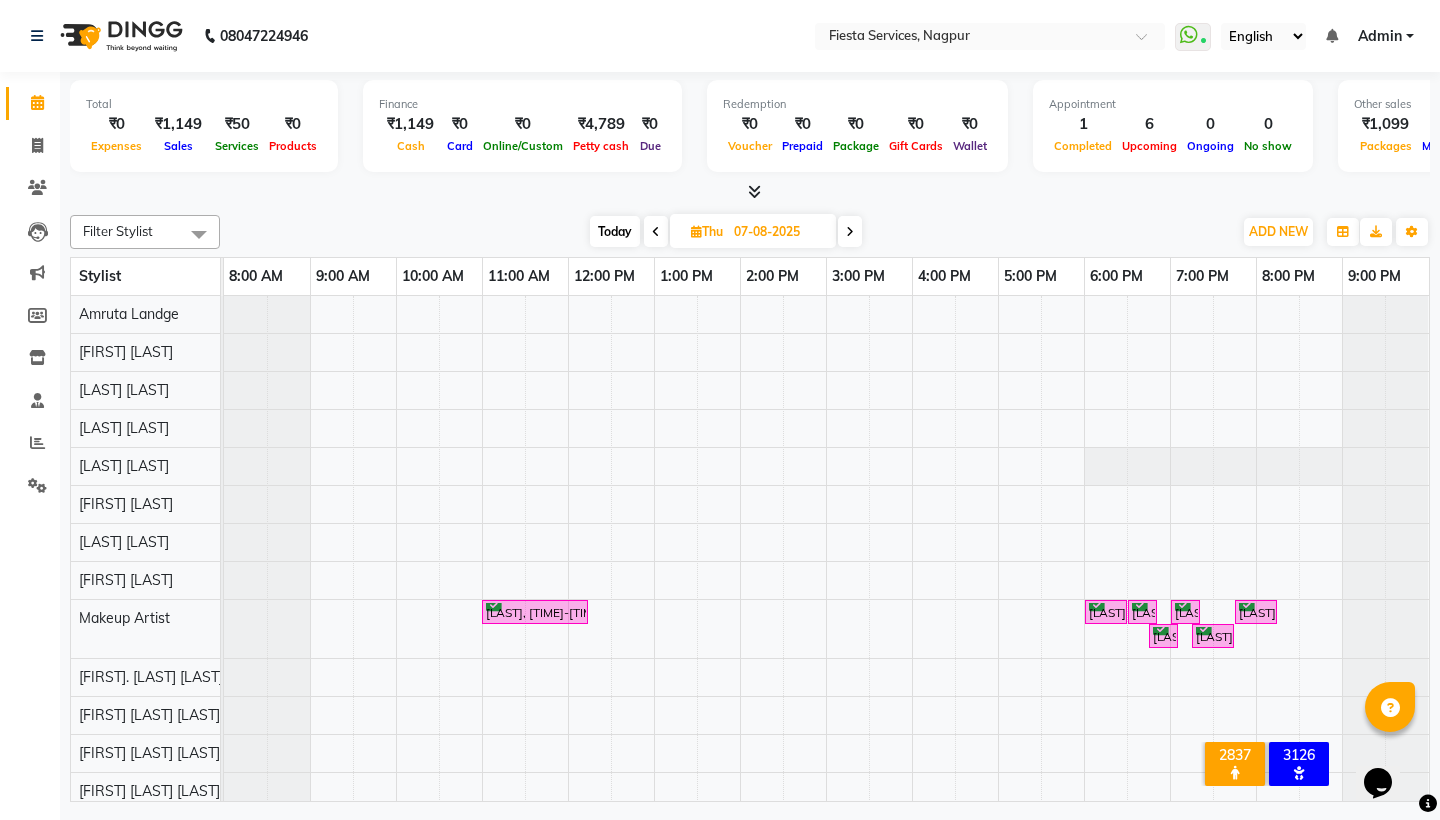 scroll, scrollTop: 48, scrollLeft: 0, axis: vertical 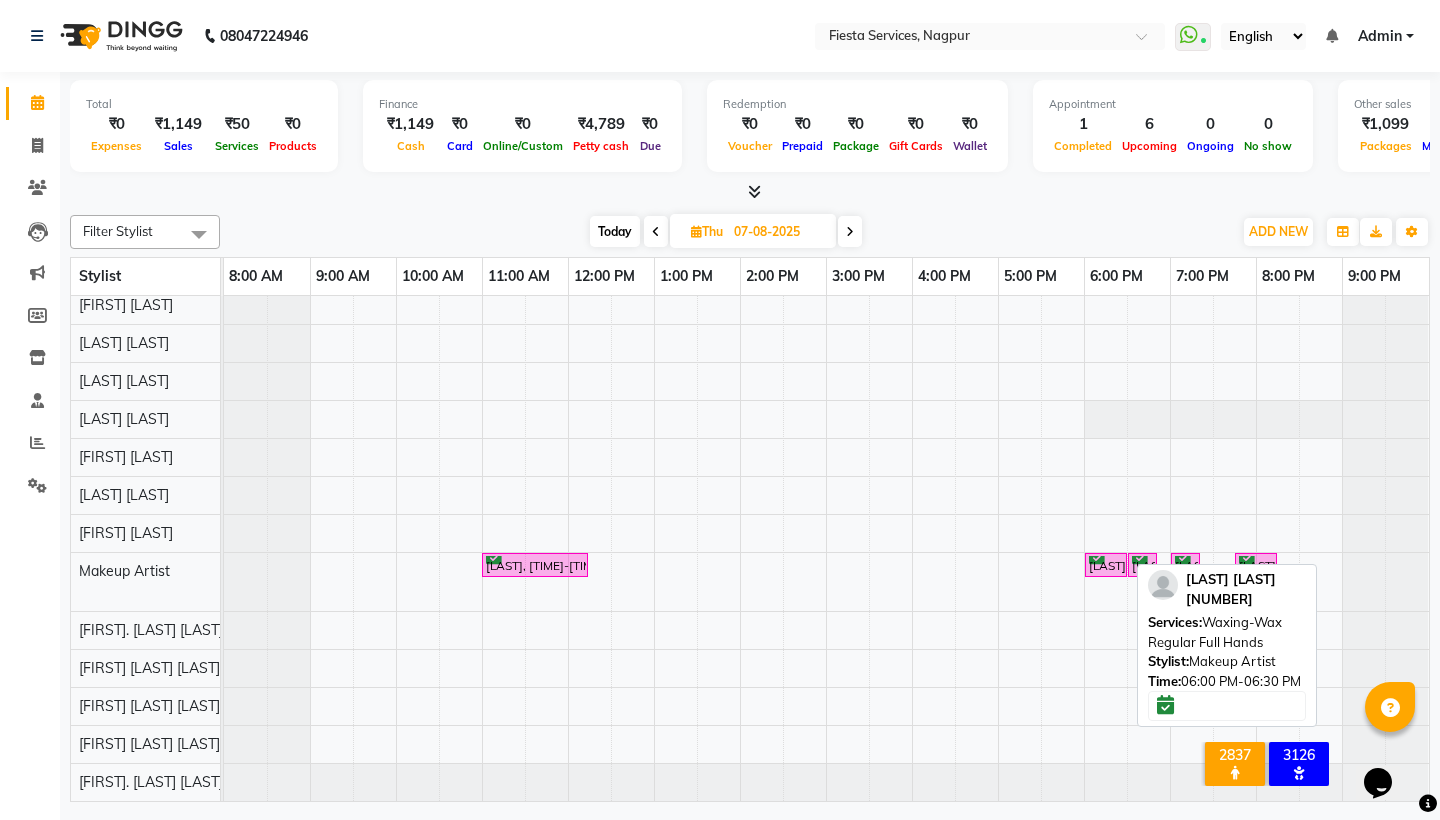 click on "[FIRST] [LAST], 06:00 PM-06:30 PM, Waxing-Wax Regular Full Hands" at bounding box center [1106, 565] 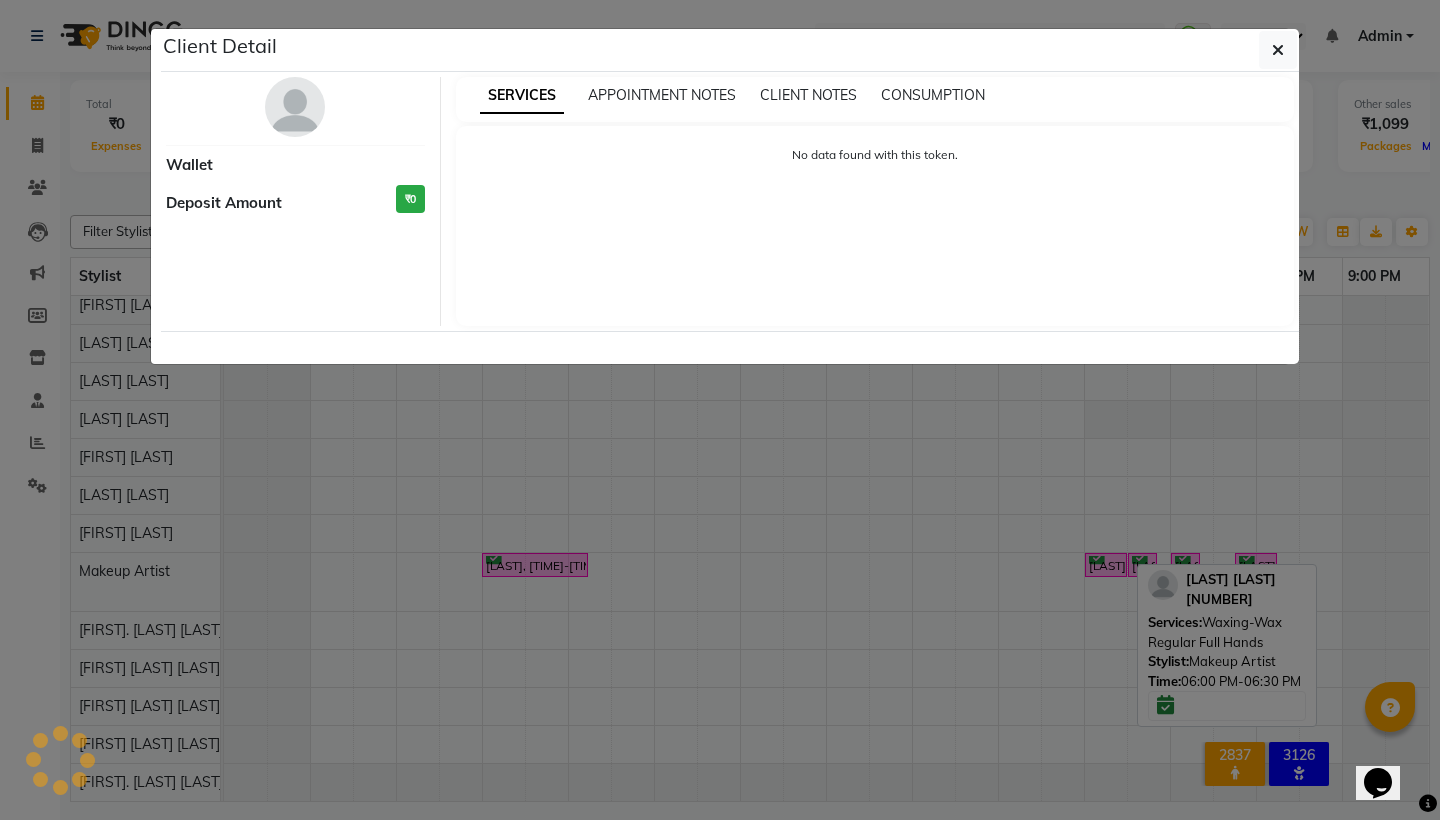 select on "6" 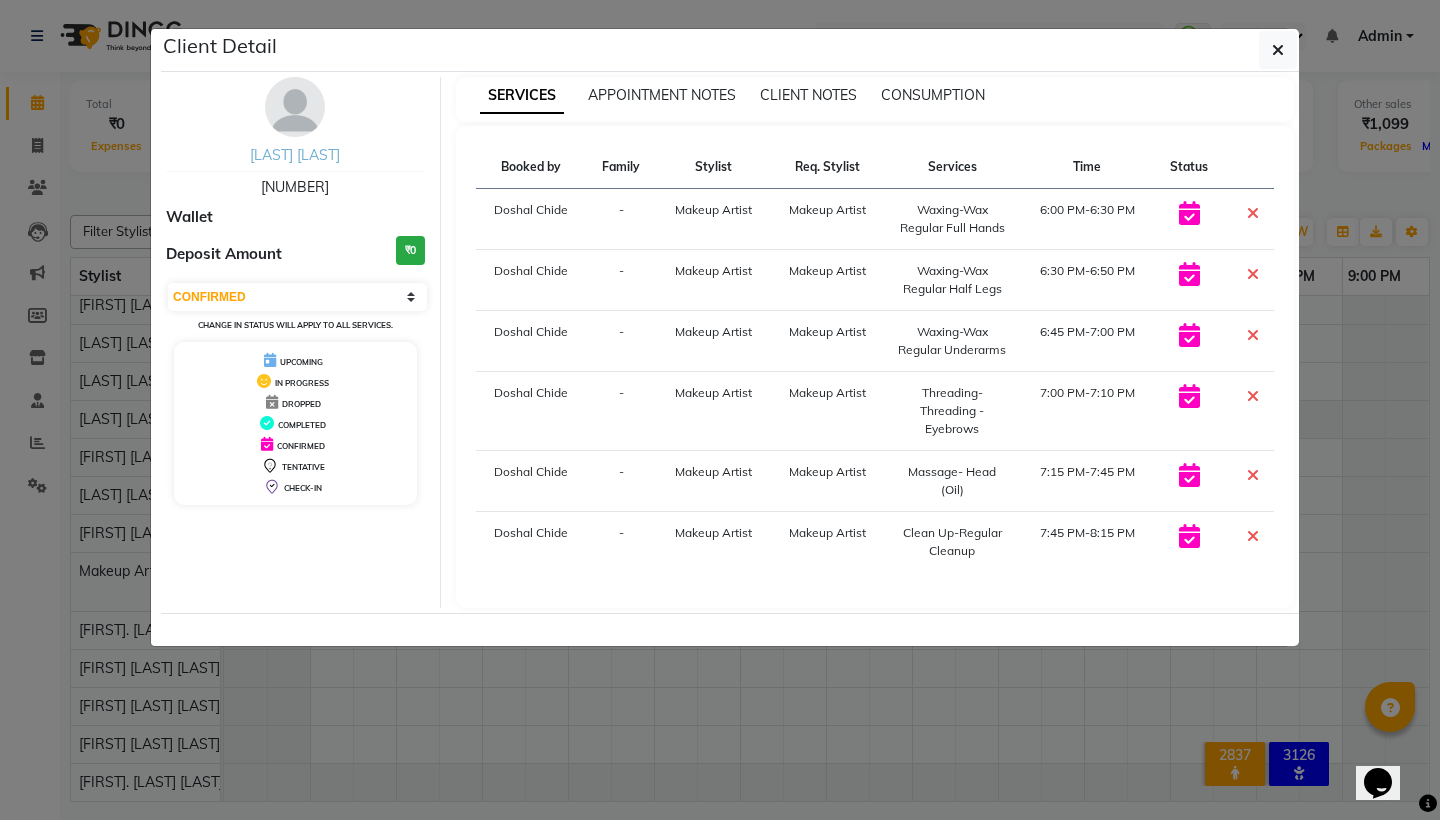 click on "[FIRST] [LAST]" at bounding box center (295, 155) 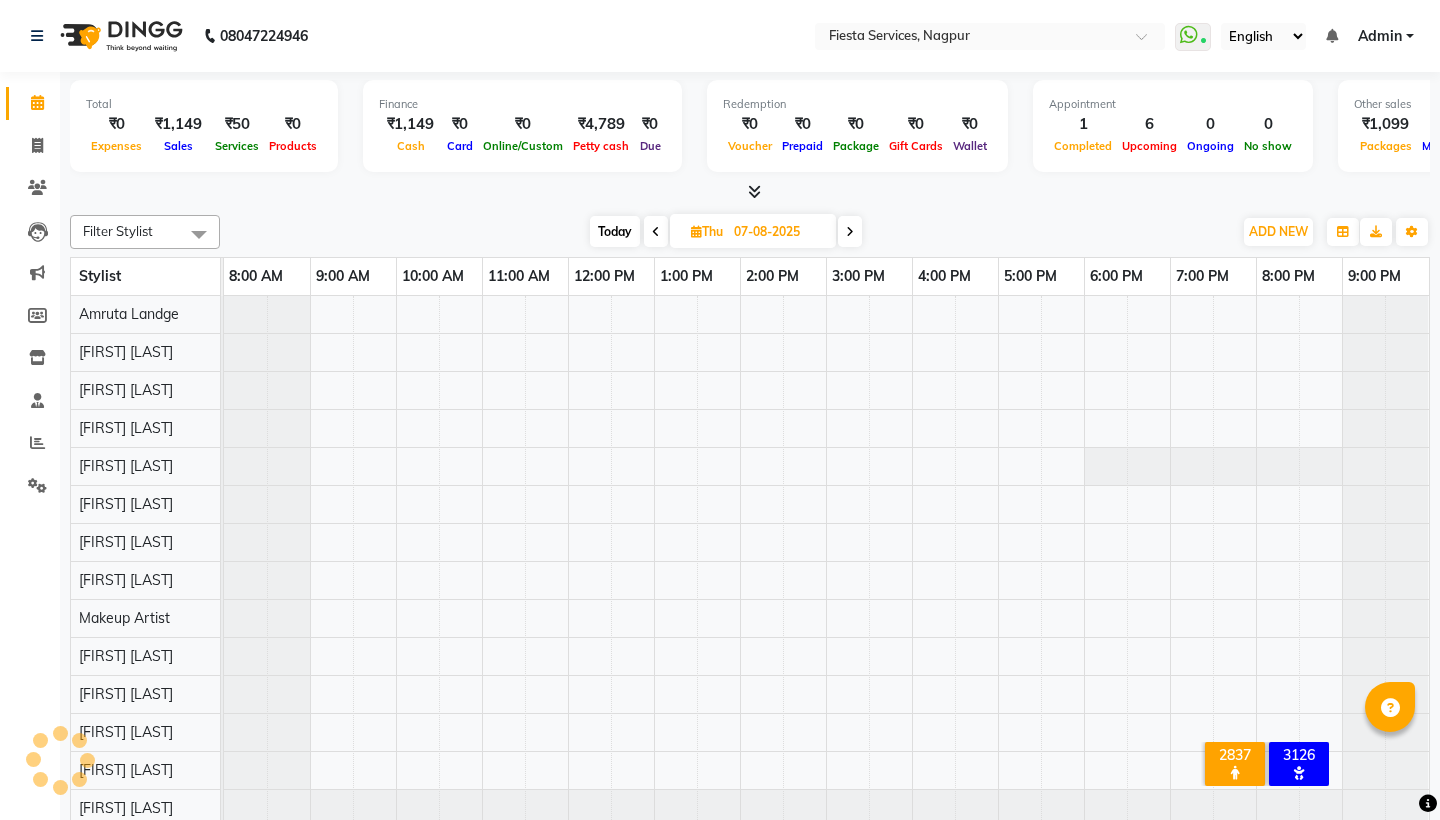 scroll, scrollTop: 0, scrollLeft: 0, axis: both 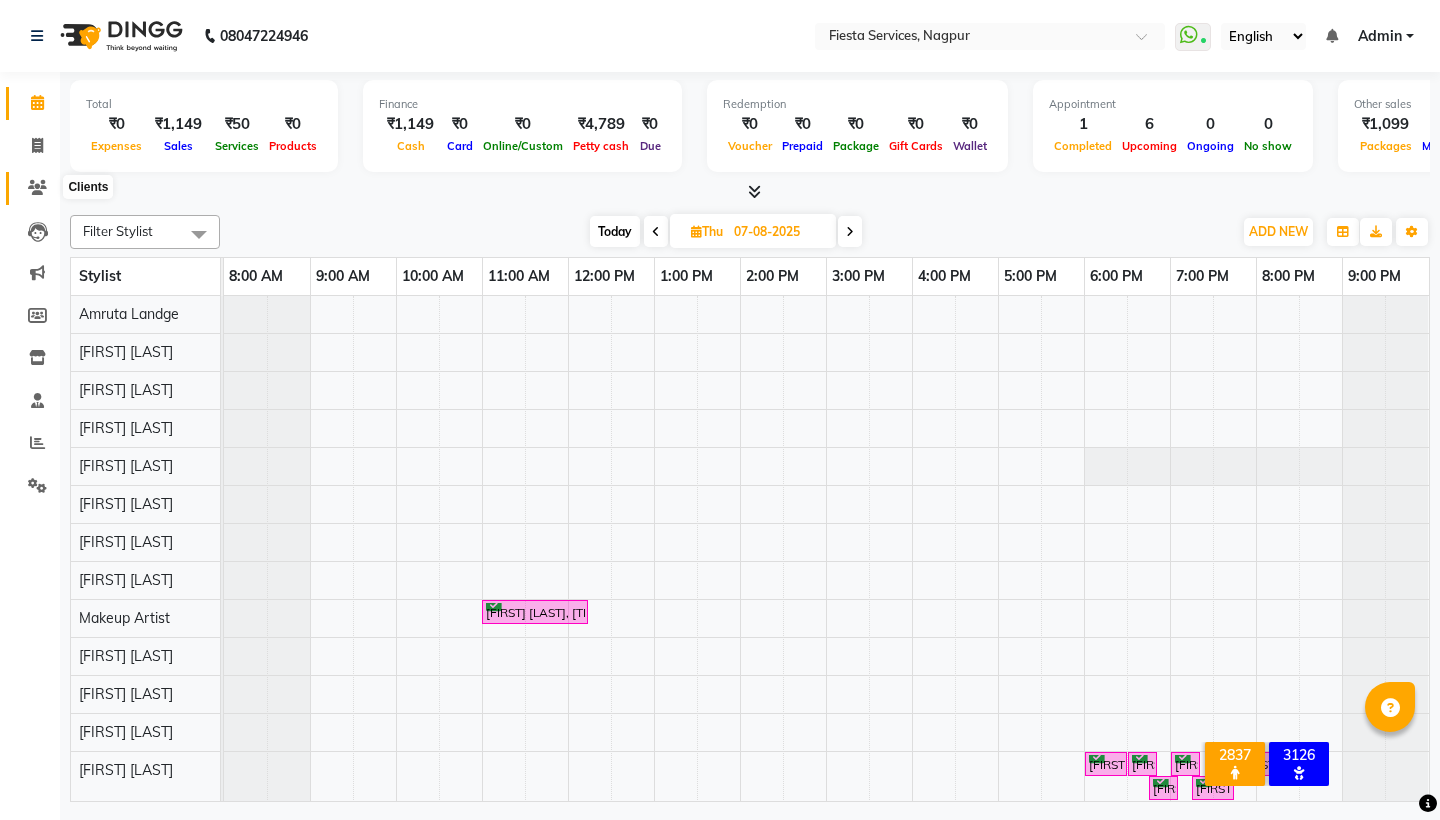 click 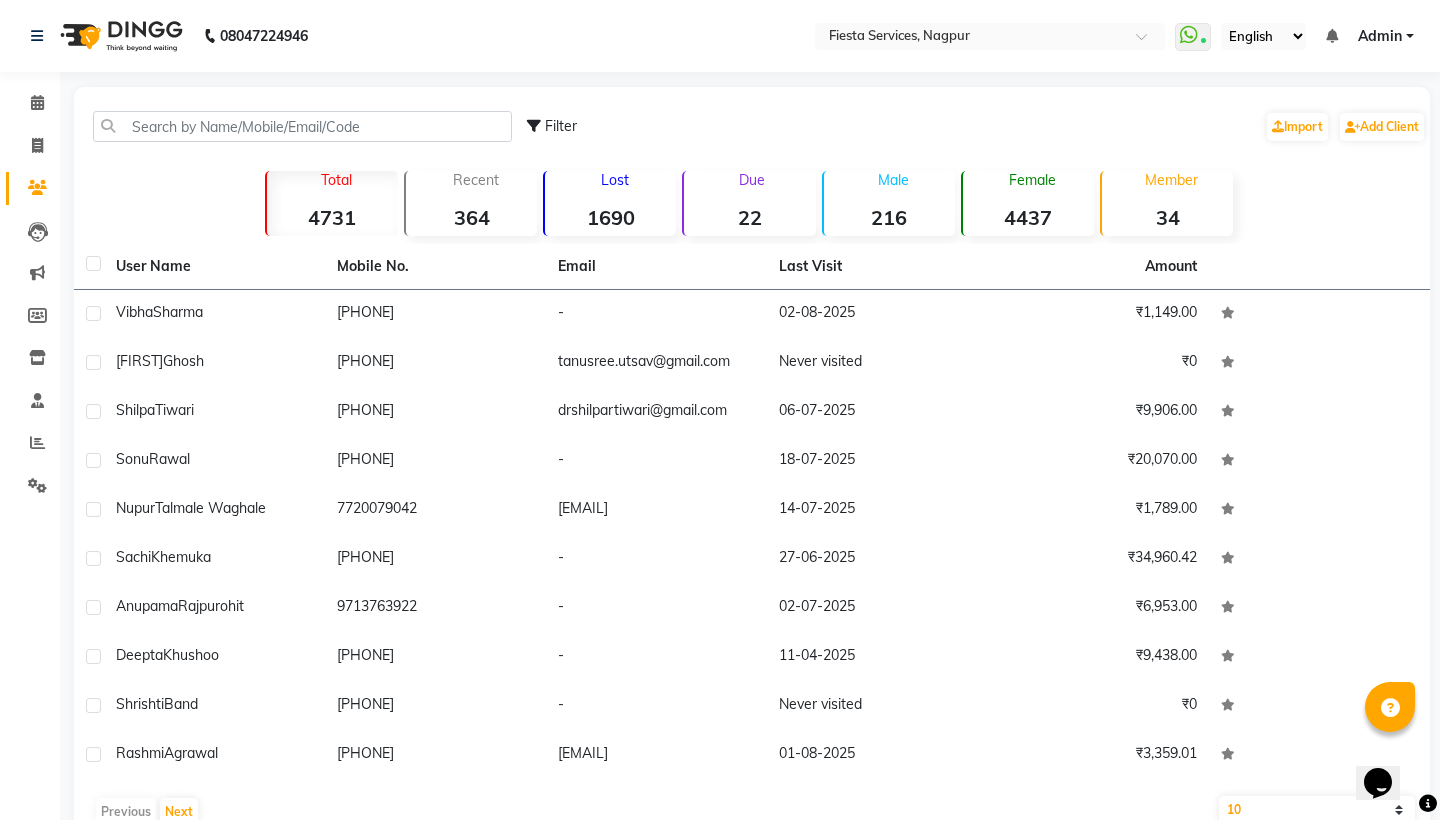 scroll, scrollTop: 0, scrollLeft: 0, axis: both 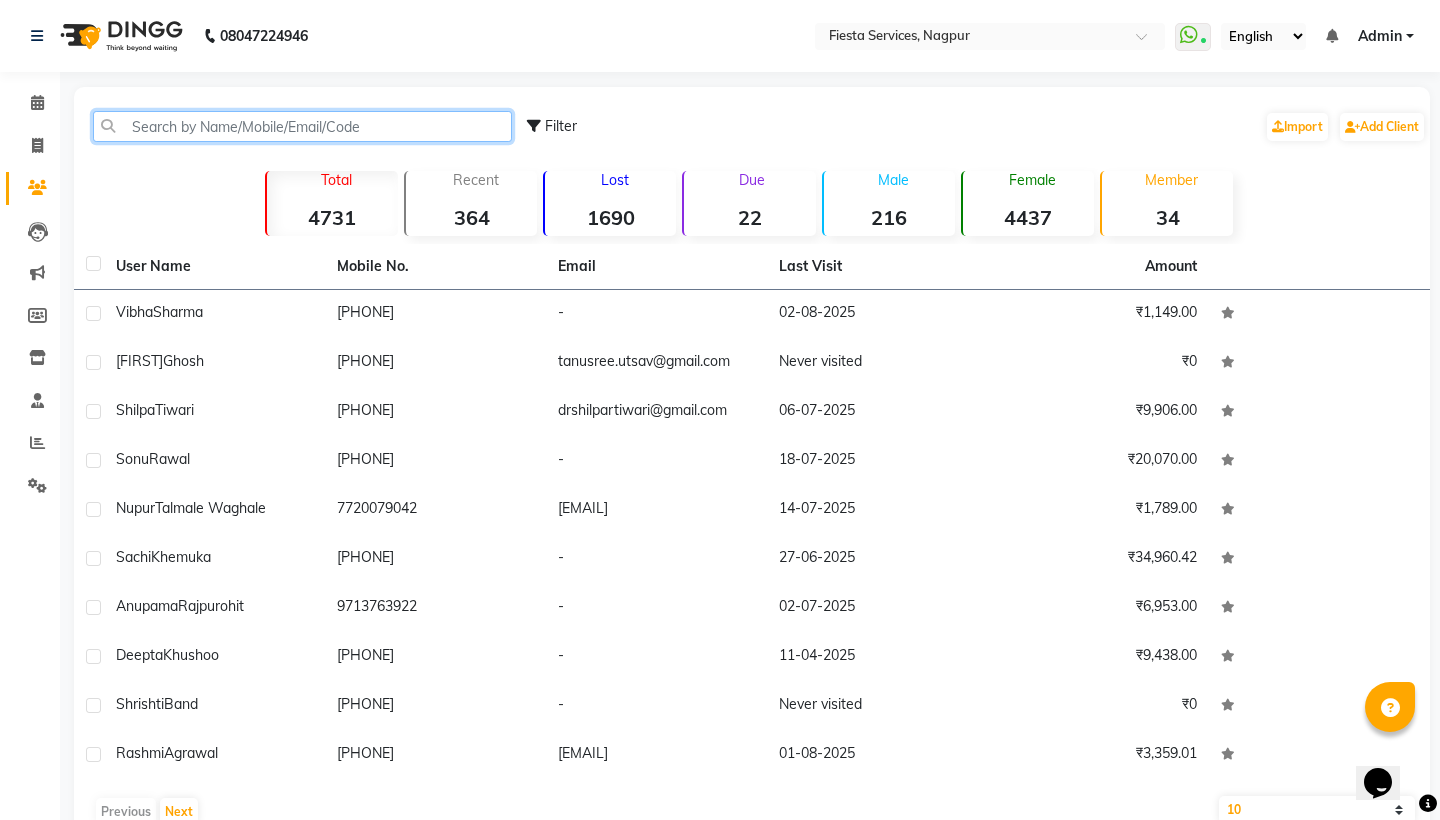 click 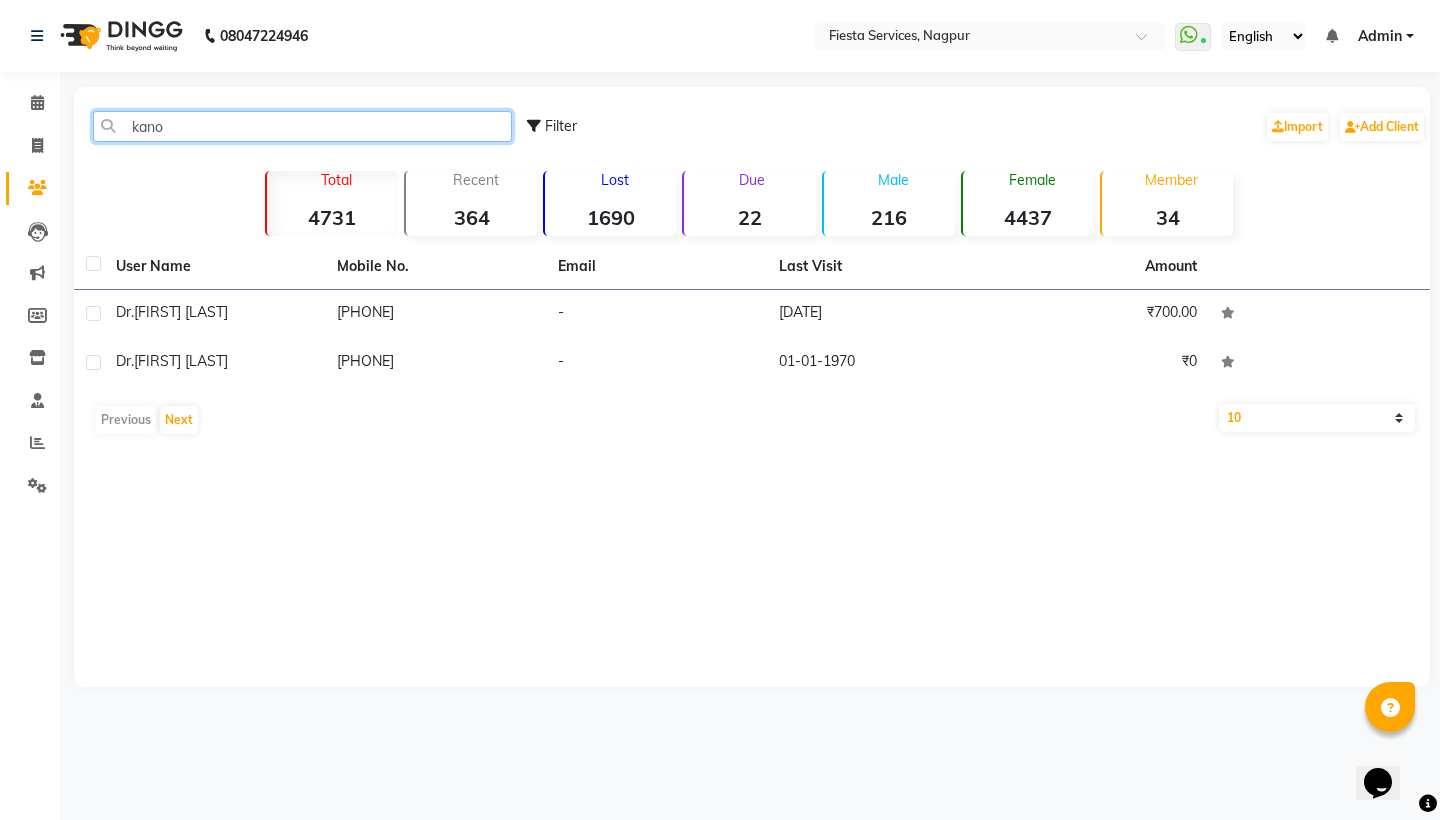 type on "kano" 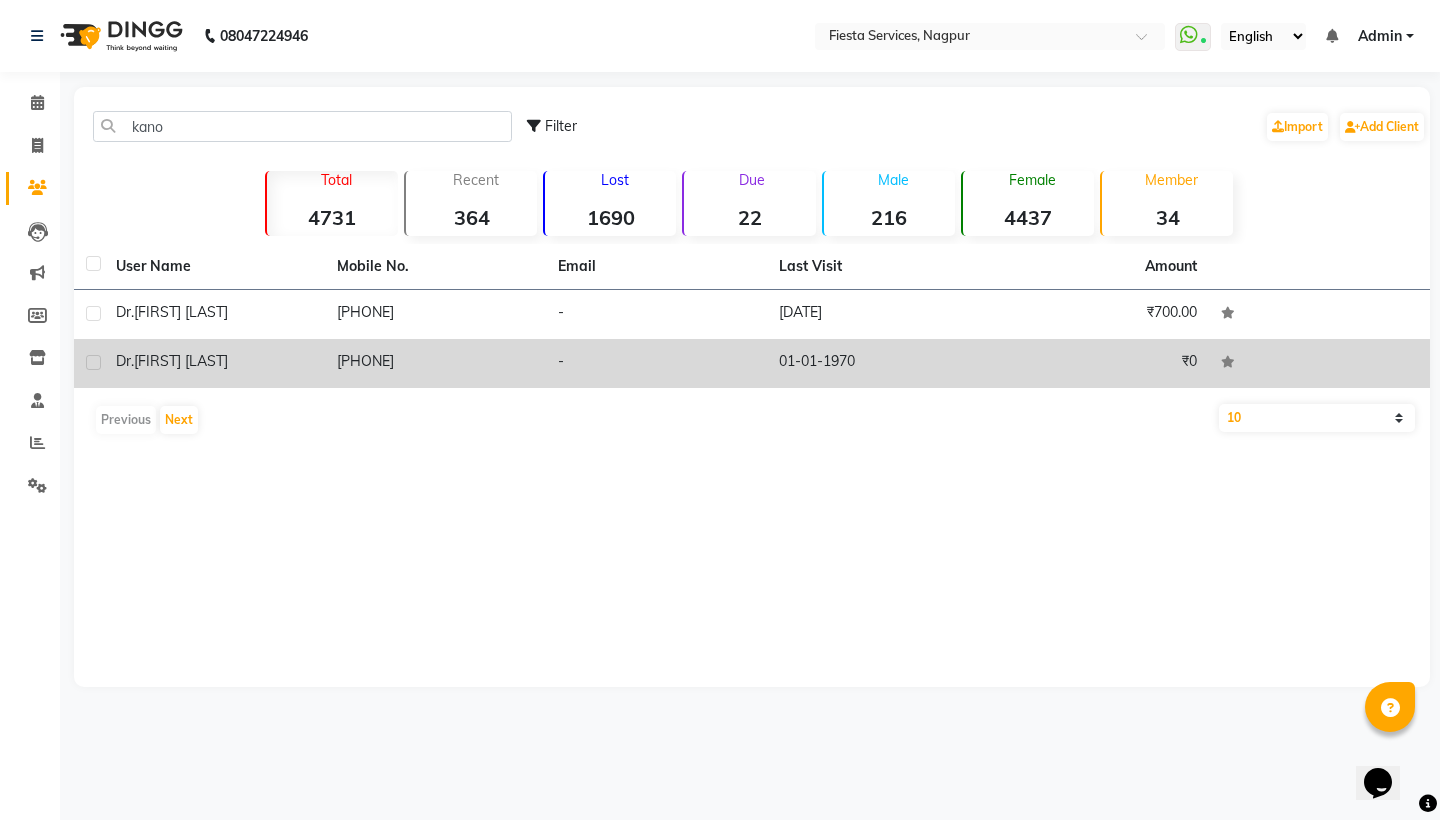 drag, startPoint x: 170, startPoint y: 169, endPoint x: 90, endPoint y: 359, distance: 206.15529 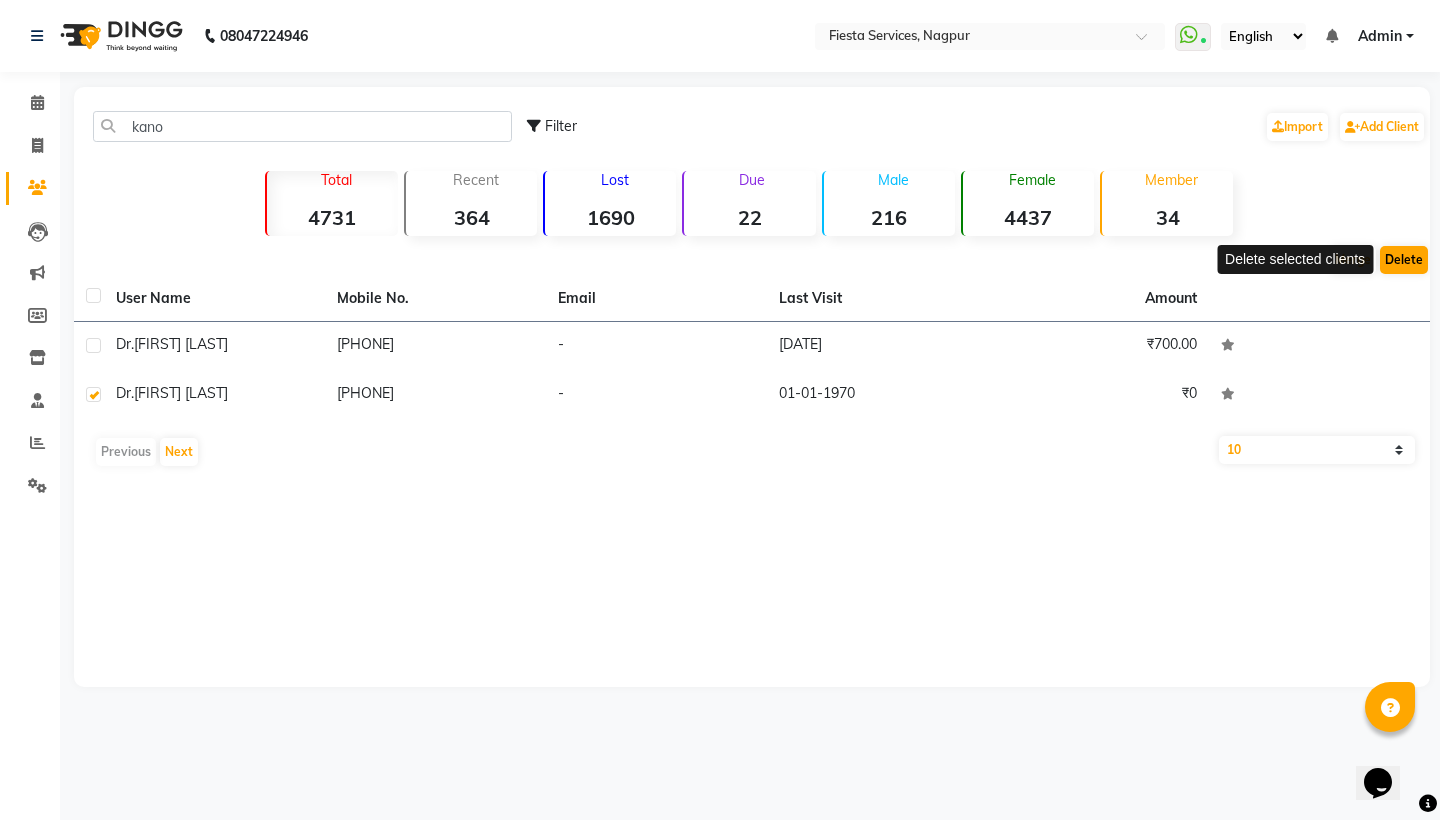 click on "Delete" 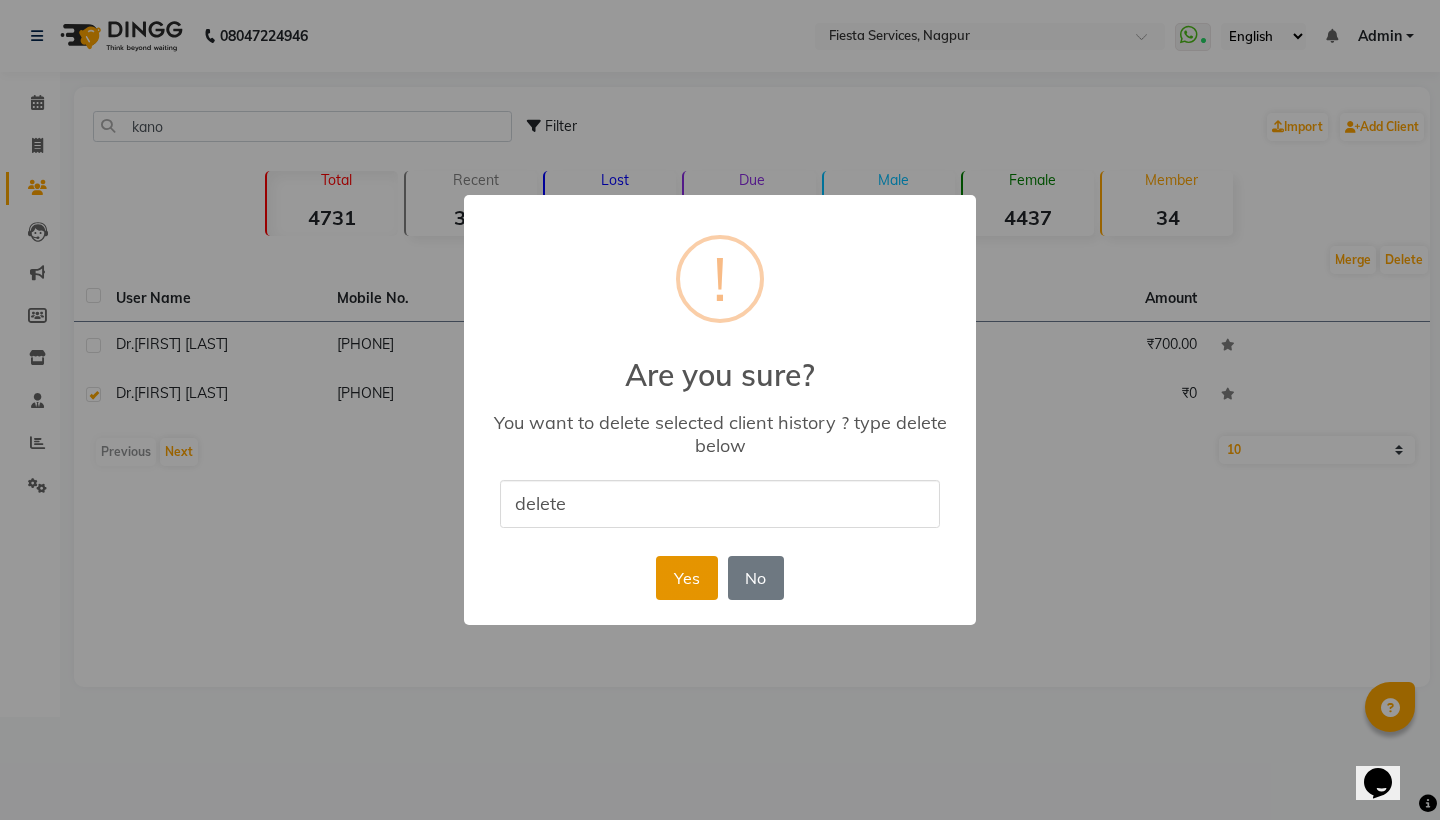 type on "delete" 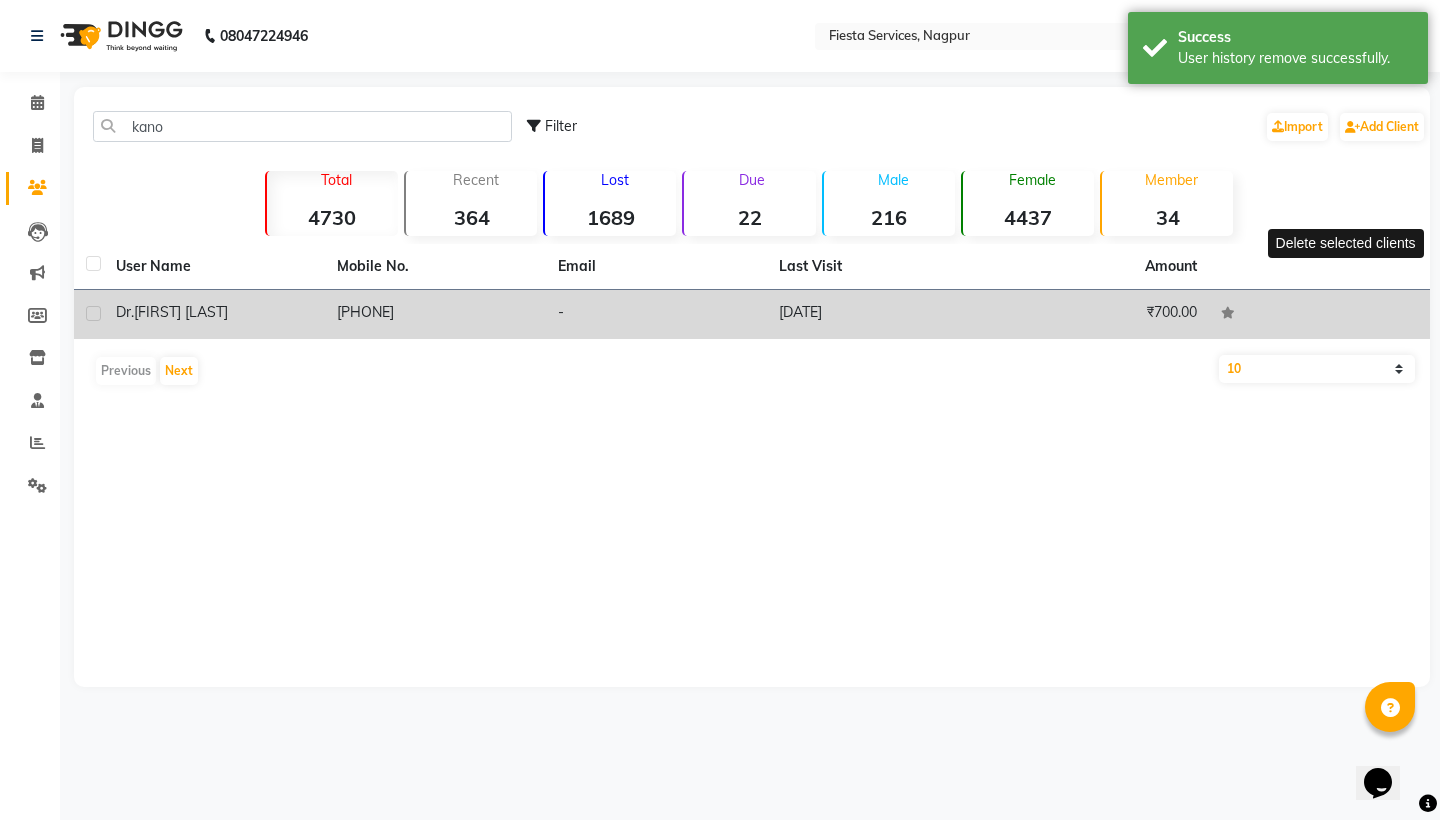 click on "8149936219" 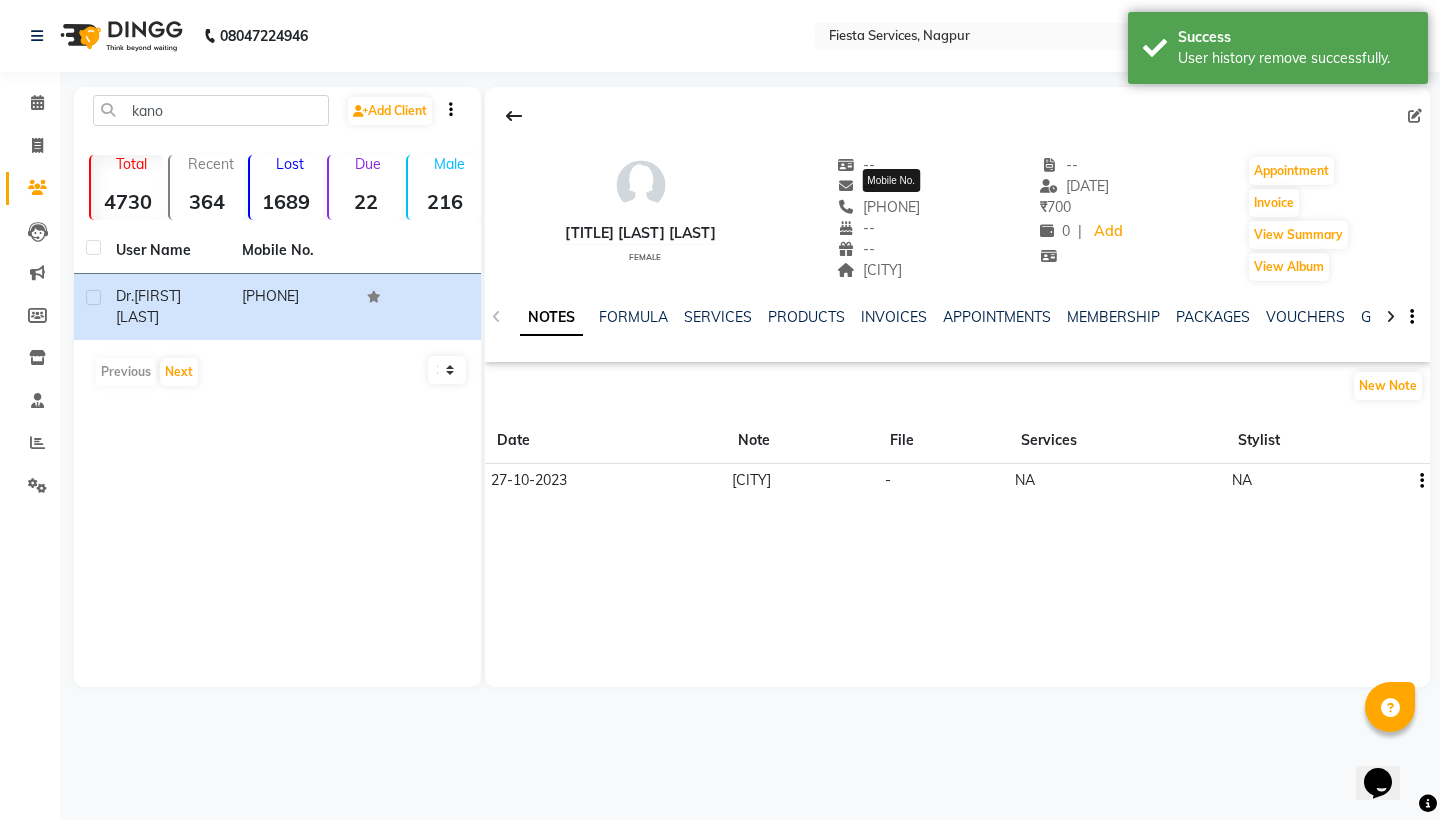 click on "8149936219" 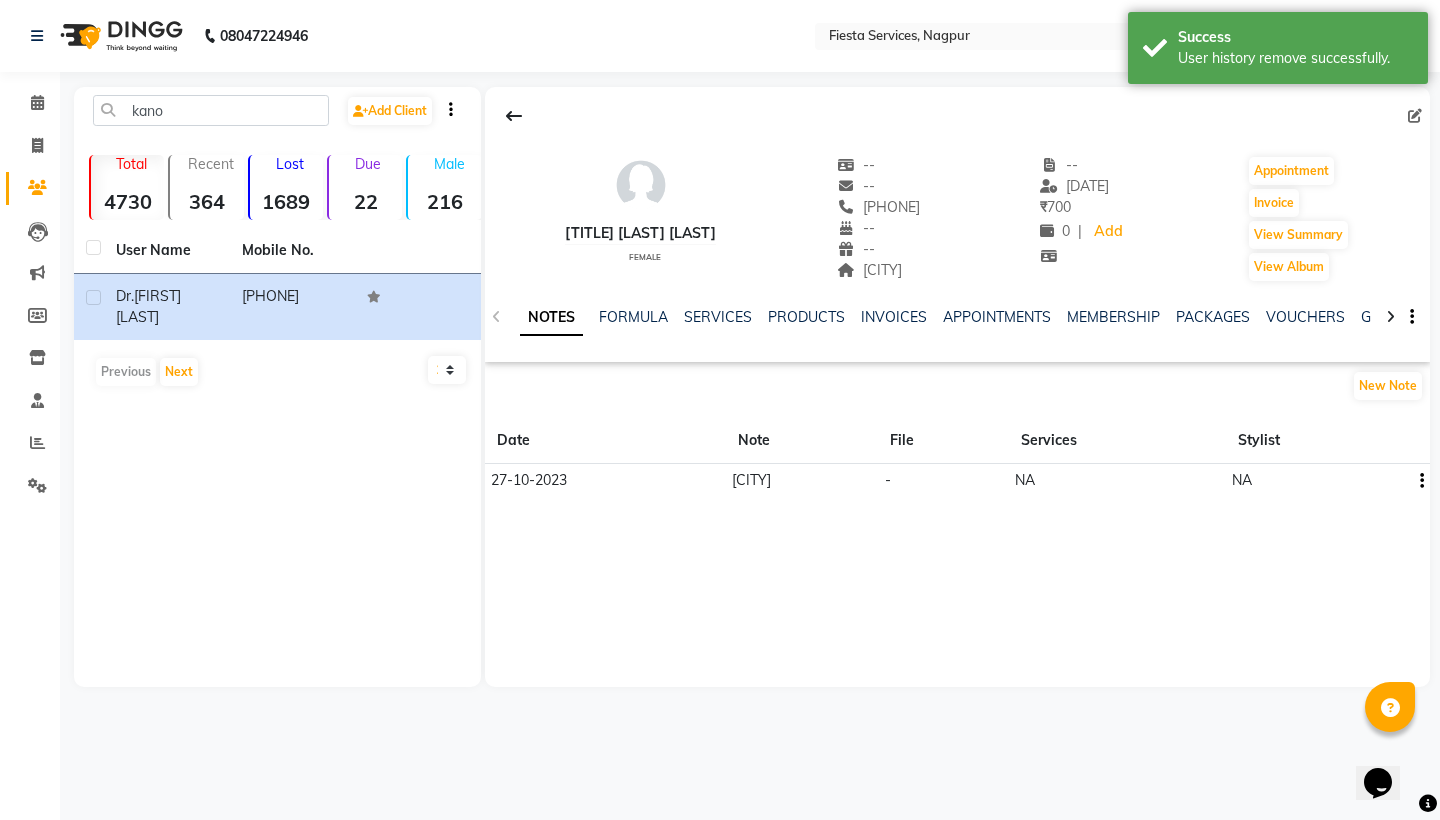 click on "8149936219" 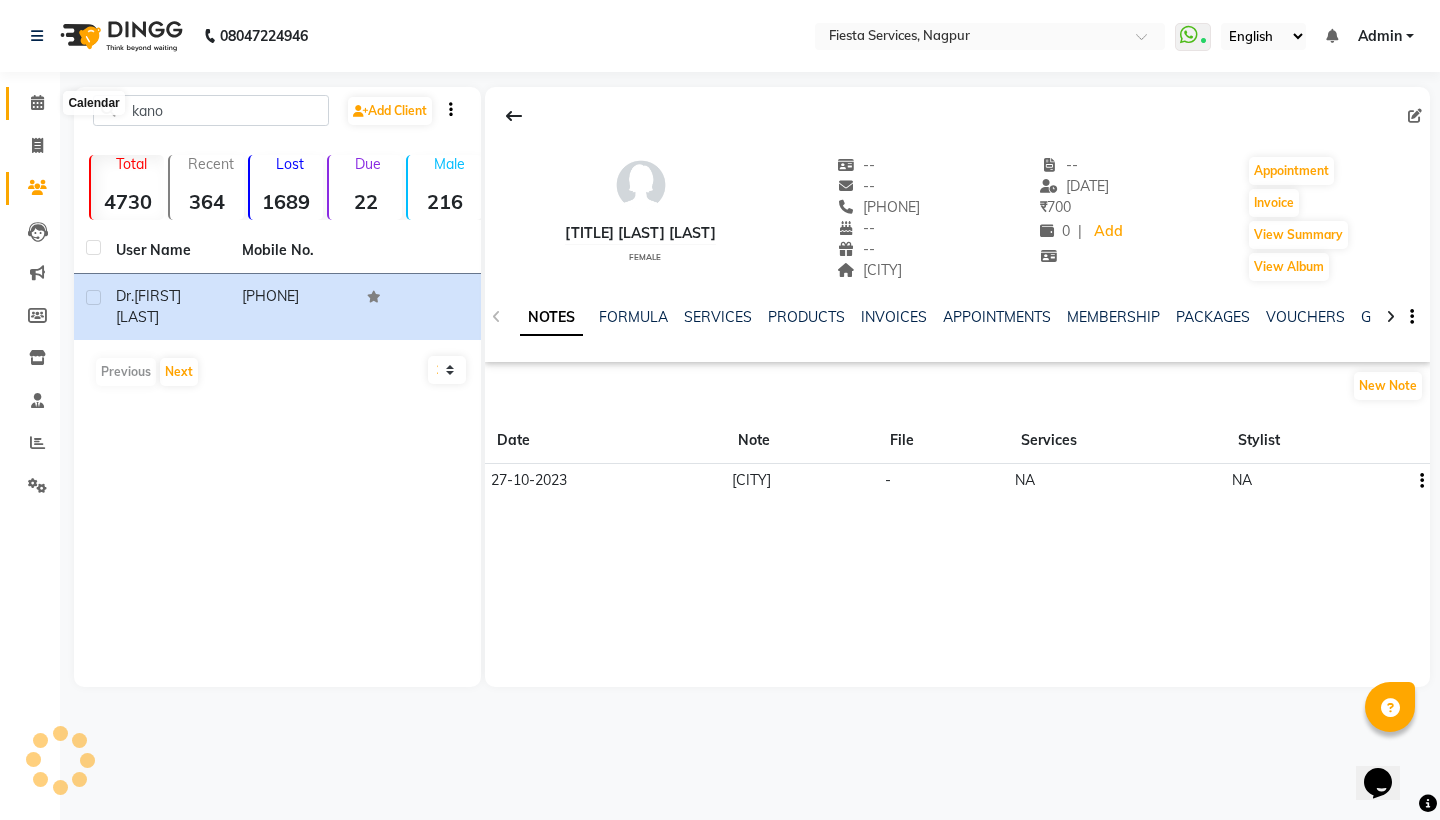 click 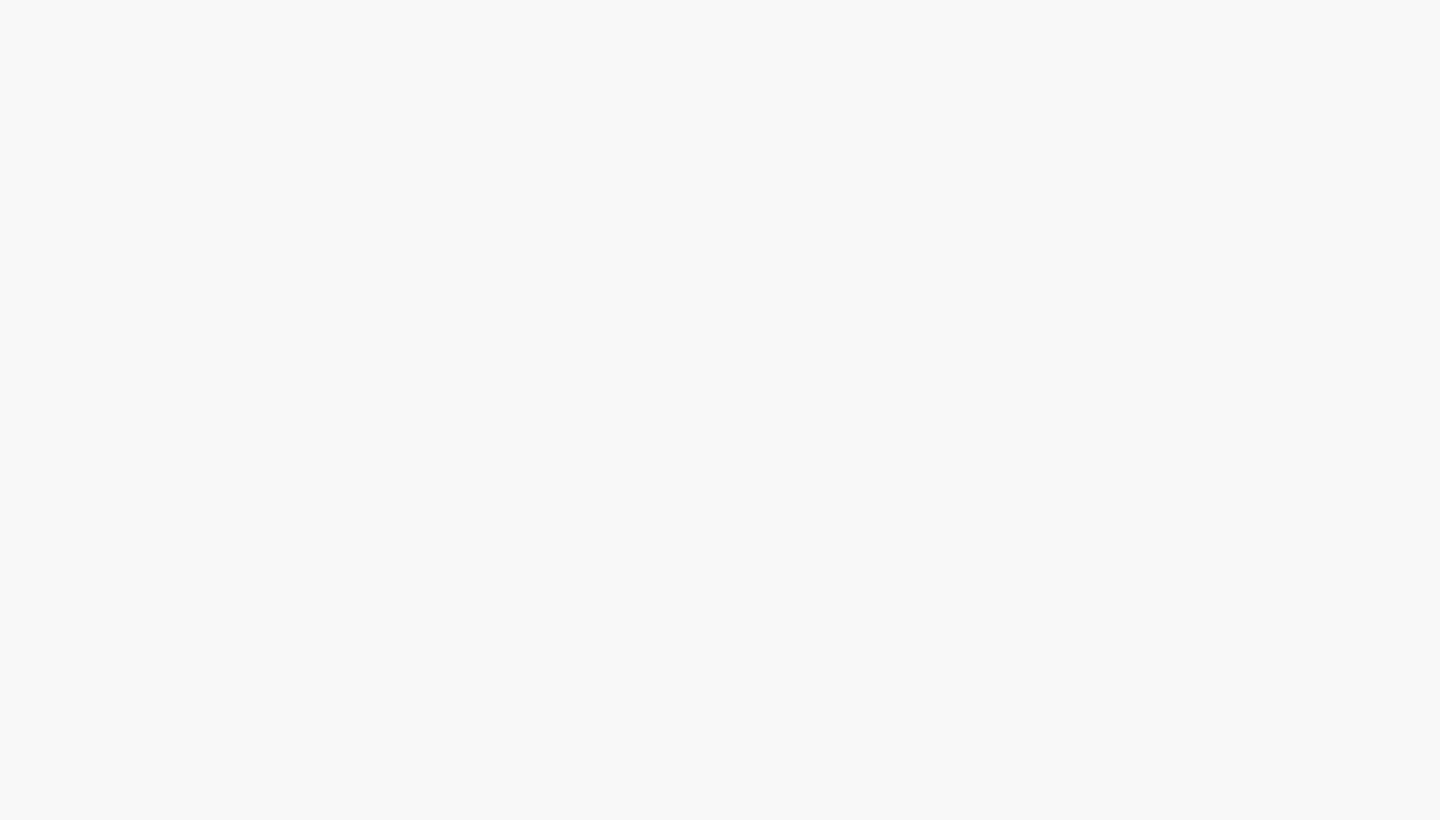 scroll, scrollTop: 0, scrollLeft: 0, axis: both 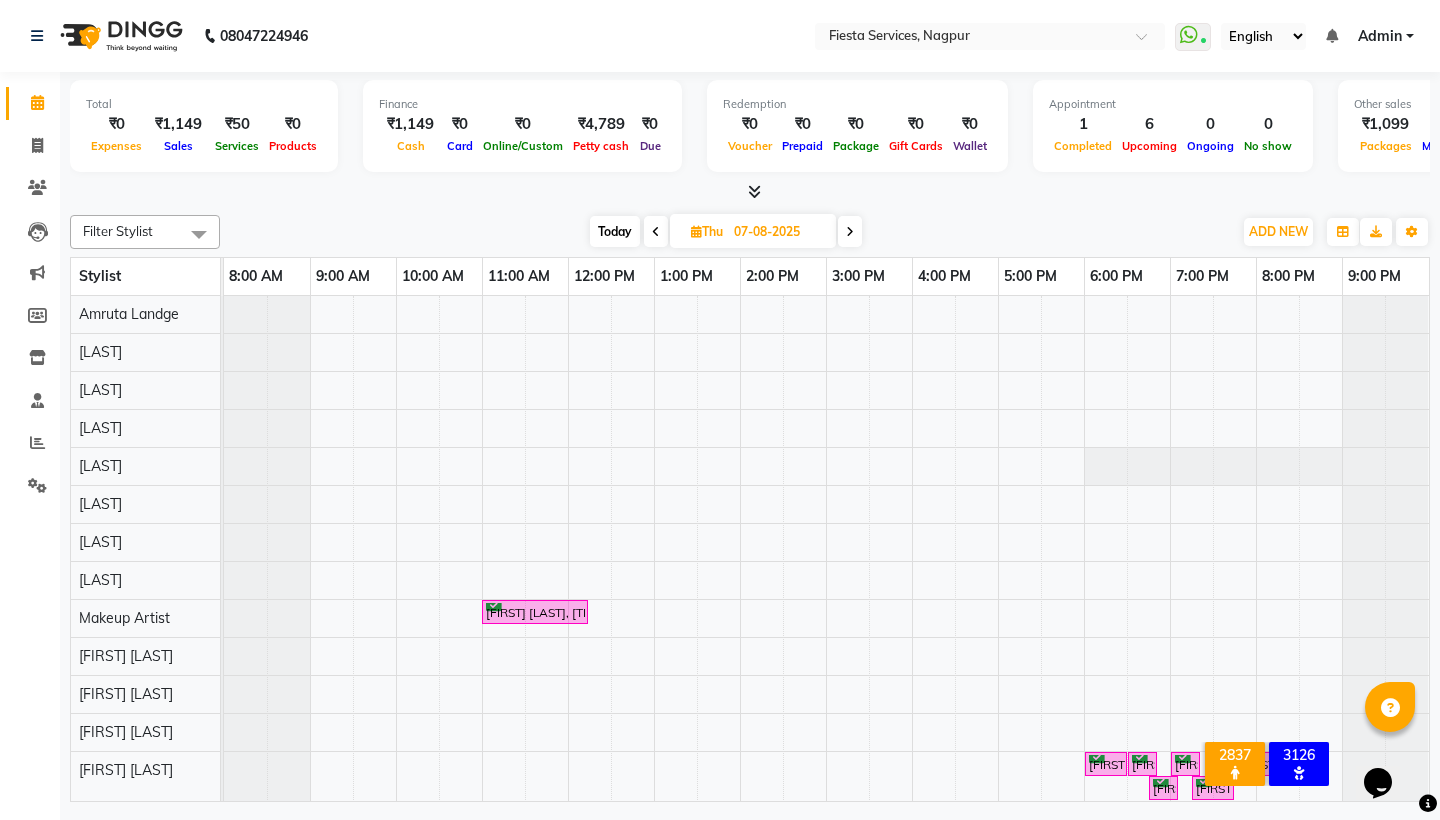 click on "Today" at bounding box center [615, 231] 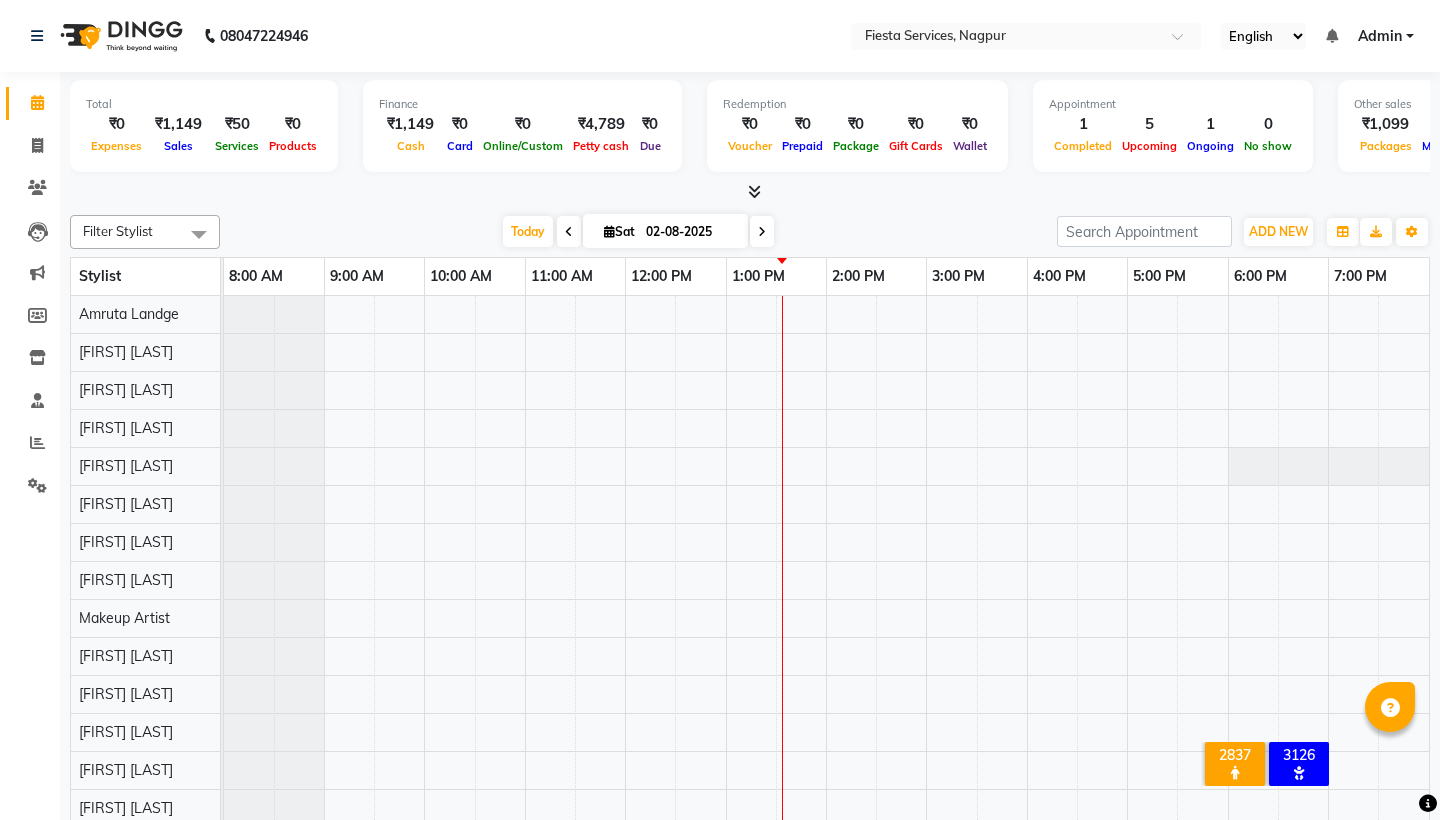 scroll, scrollTop: 0, scrollLeft: 0, axis: both 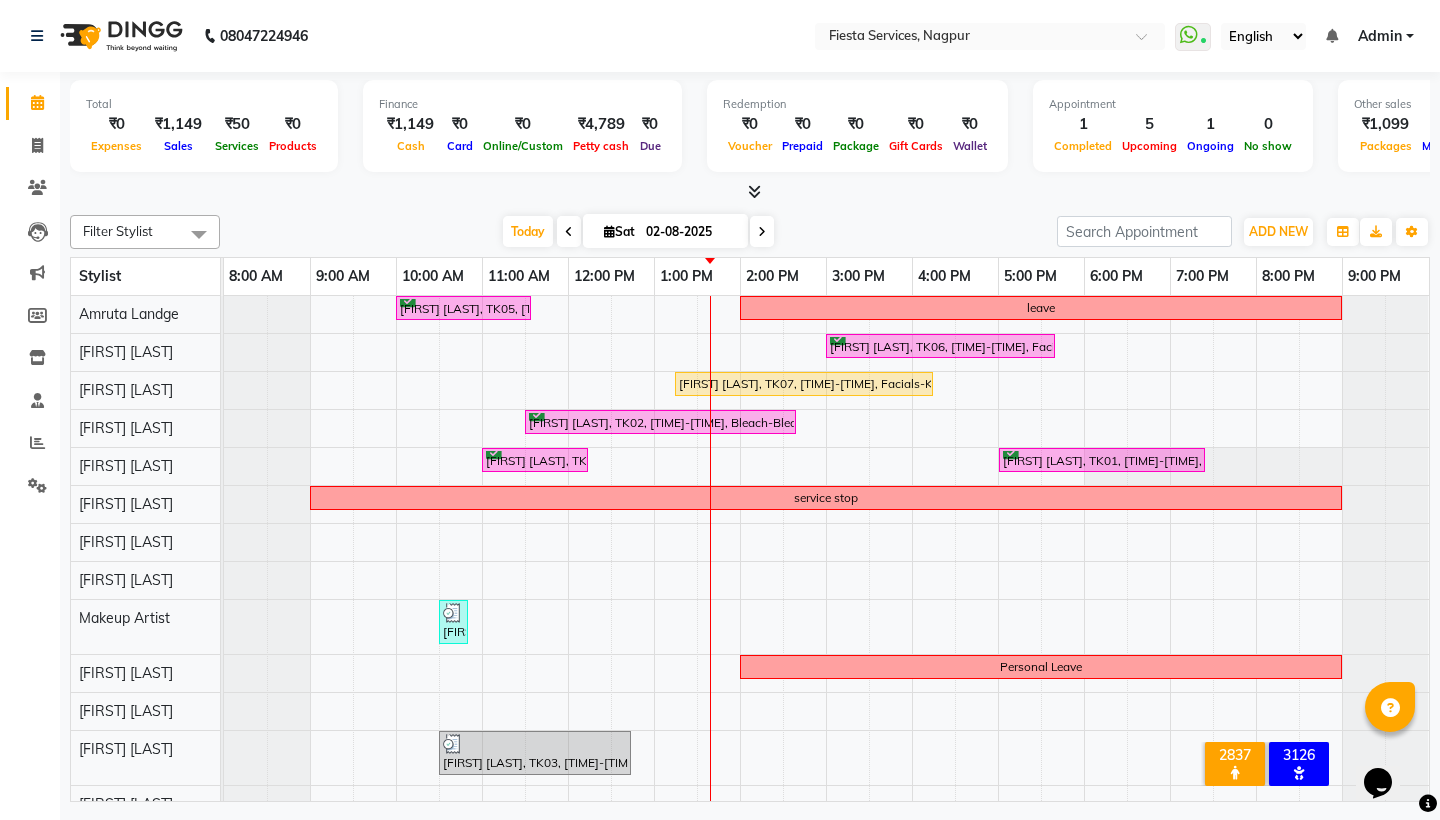click at bounding box center (762, 232) 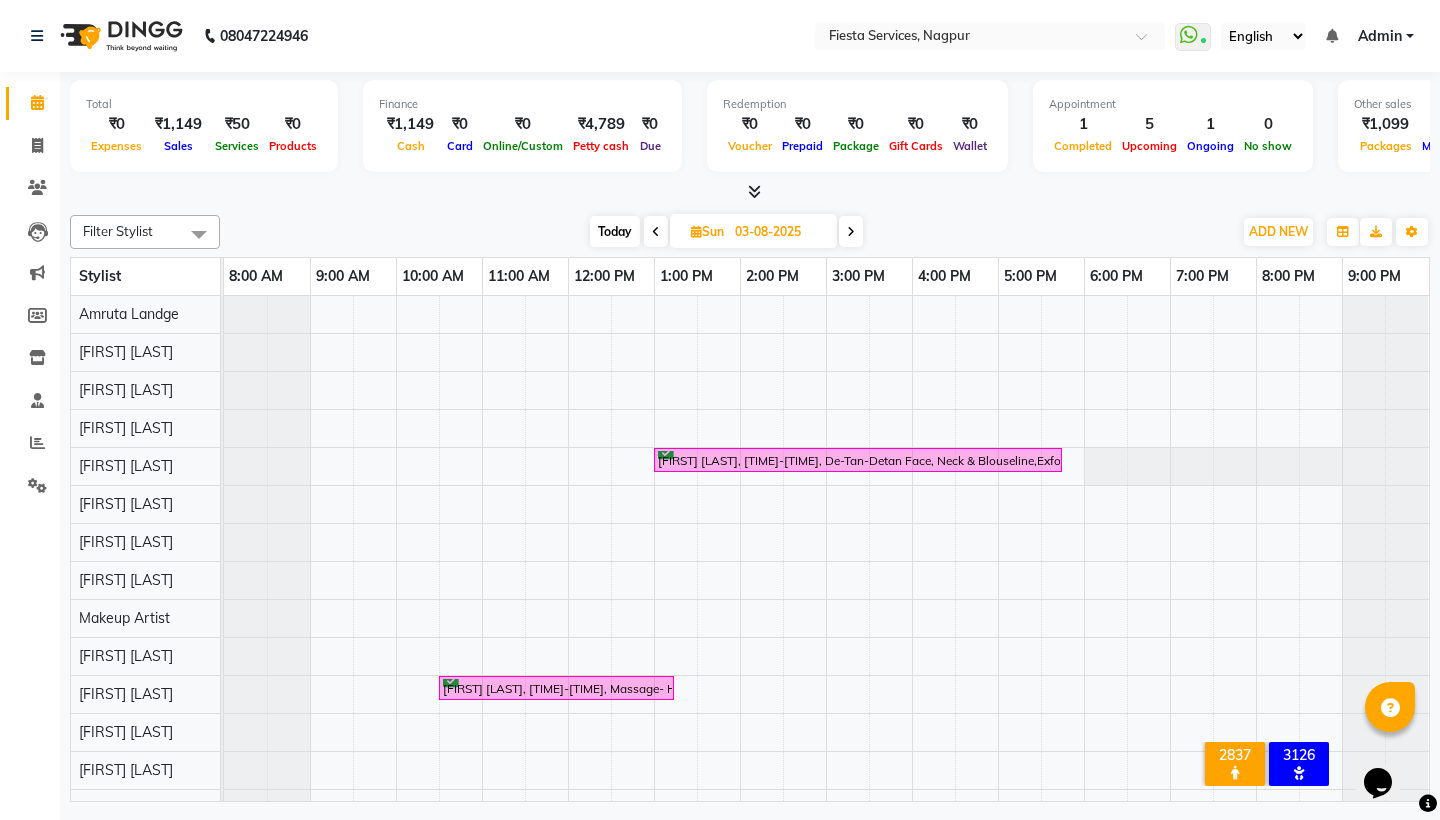 click at bounding box center (656, 231) 